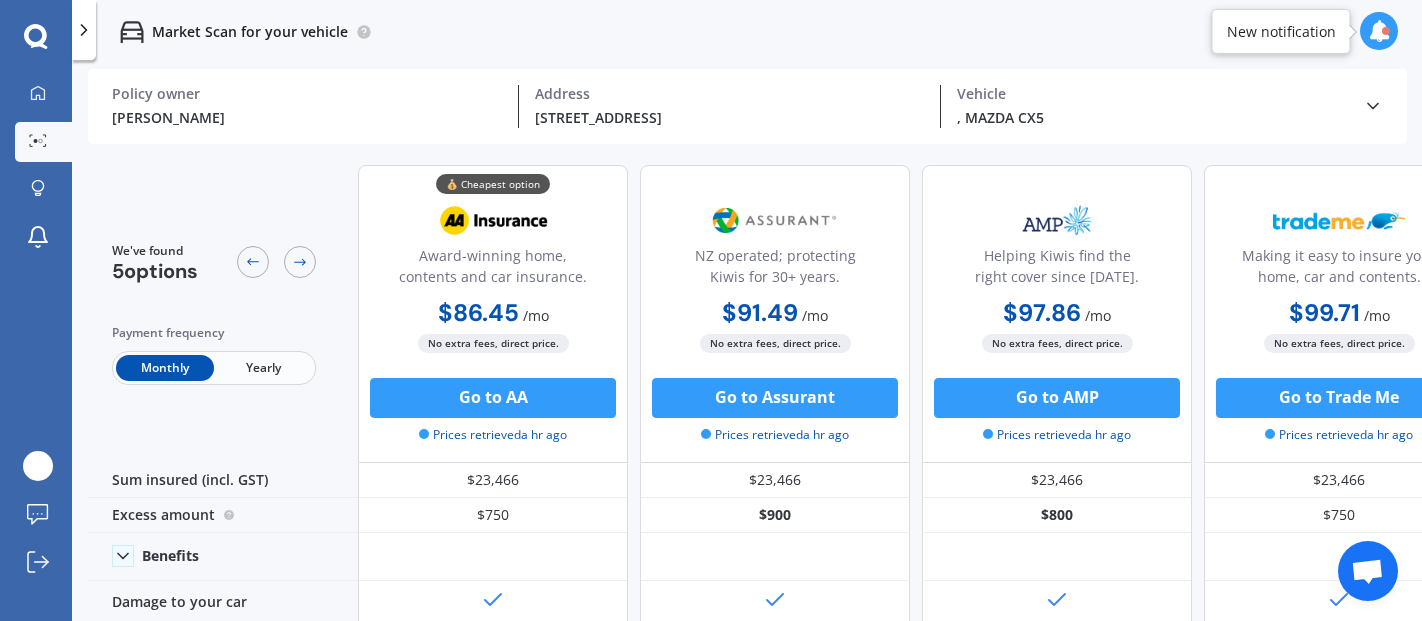 scroll, scrollTop: 0, scrollLeft: 0, axis: both 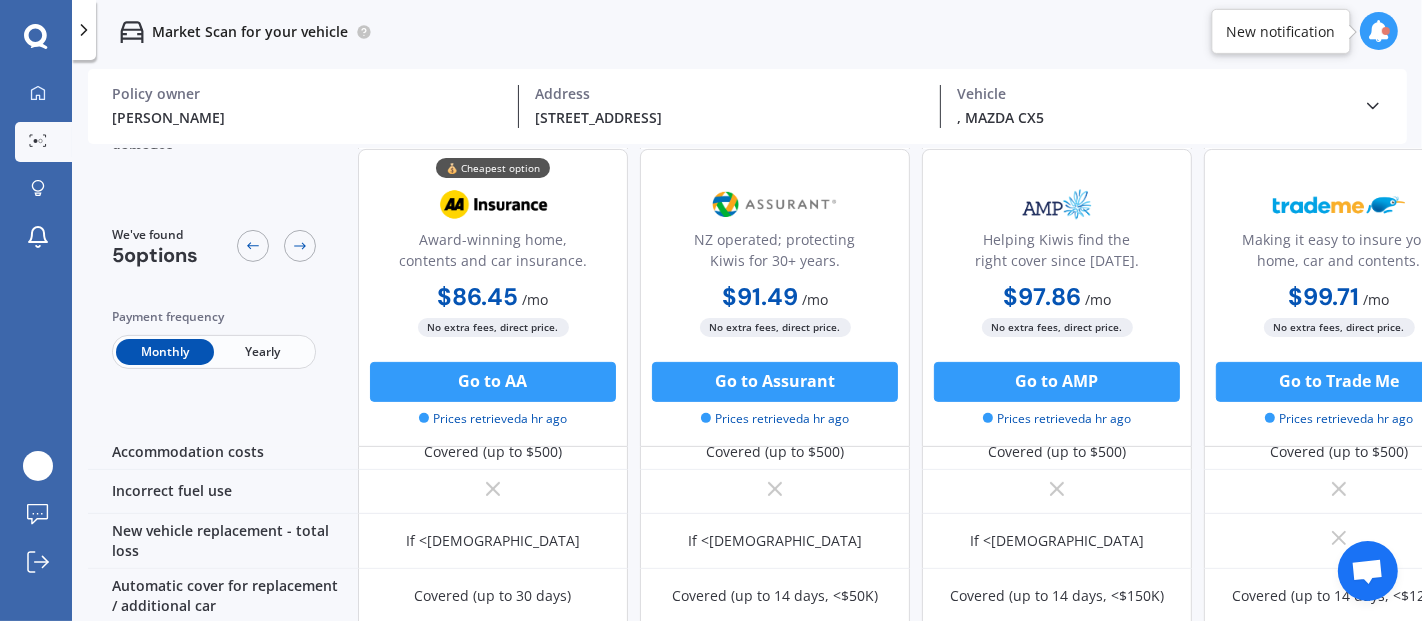 click 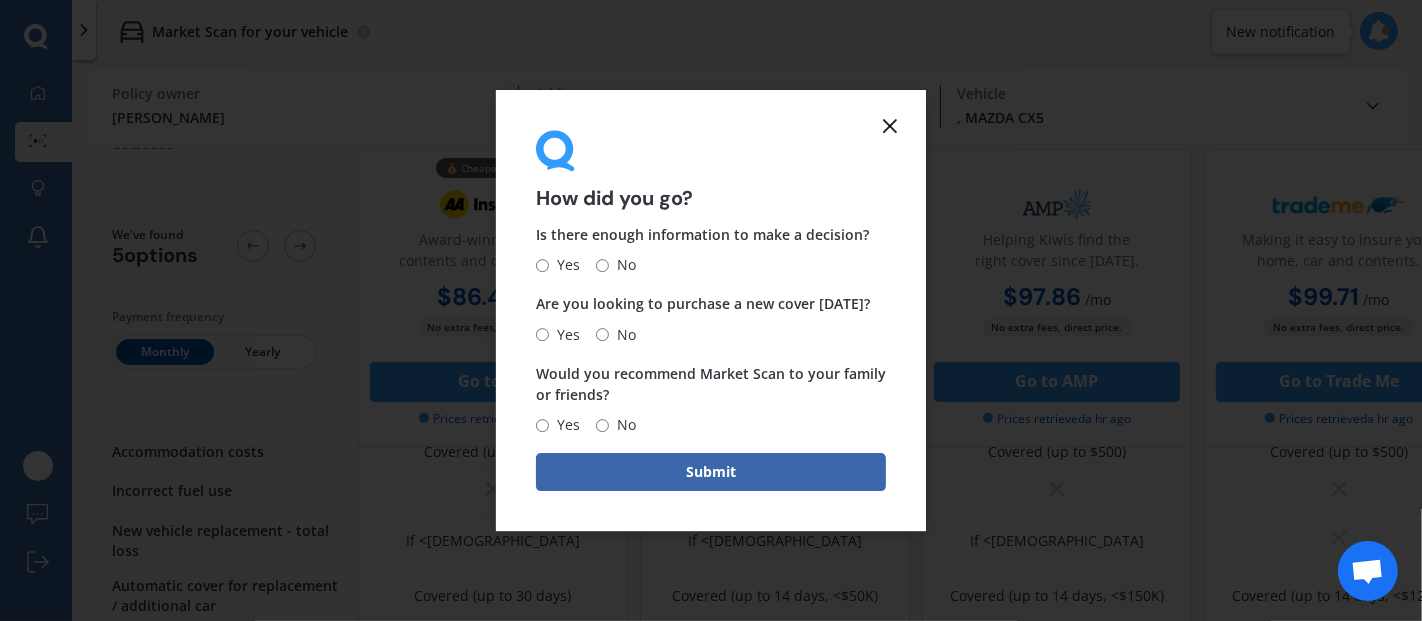 click 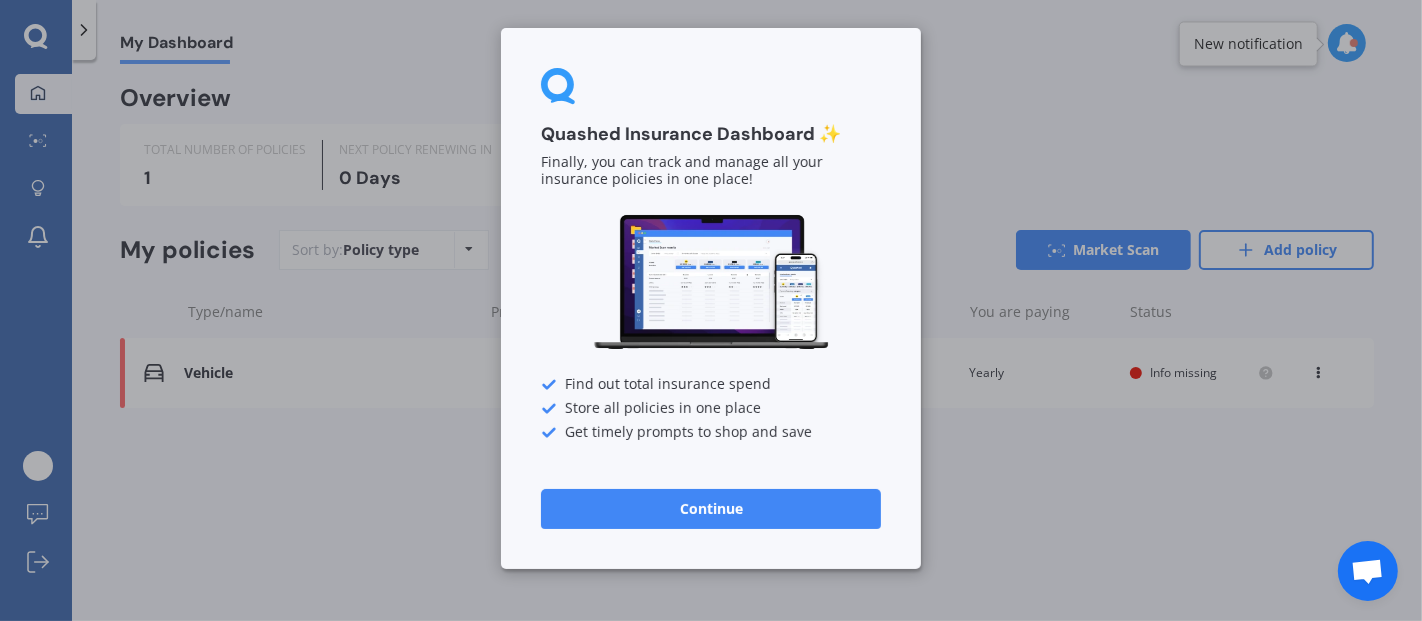 click on "Continue" at bounding box center (711, 509) 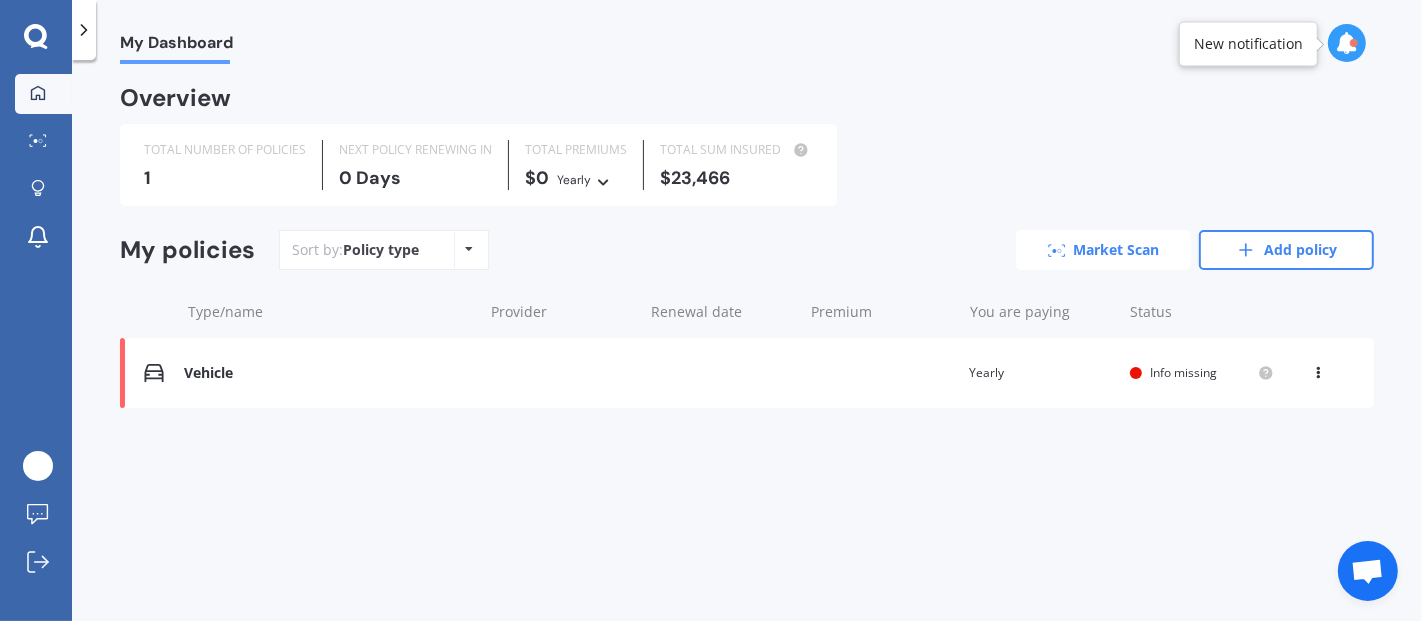 click on "Market Scan" at bounding box center [1103, 250] 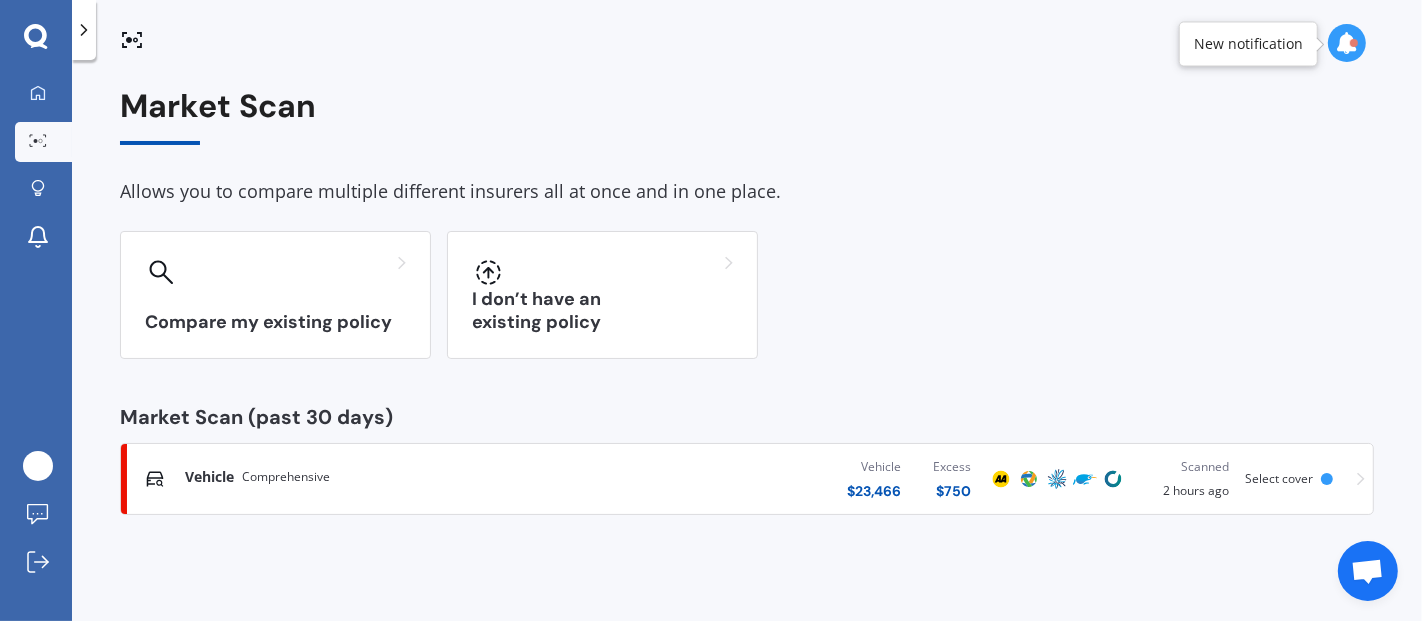 drag, startPoint x: 557, startPoint y: 274, endPoint x: 642, endPoint y: 1, distance: 285.92657 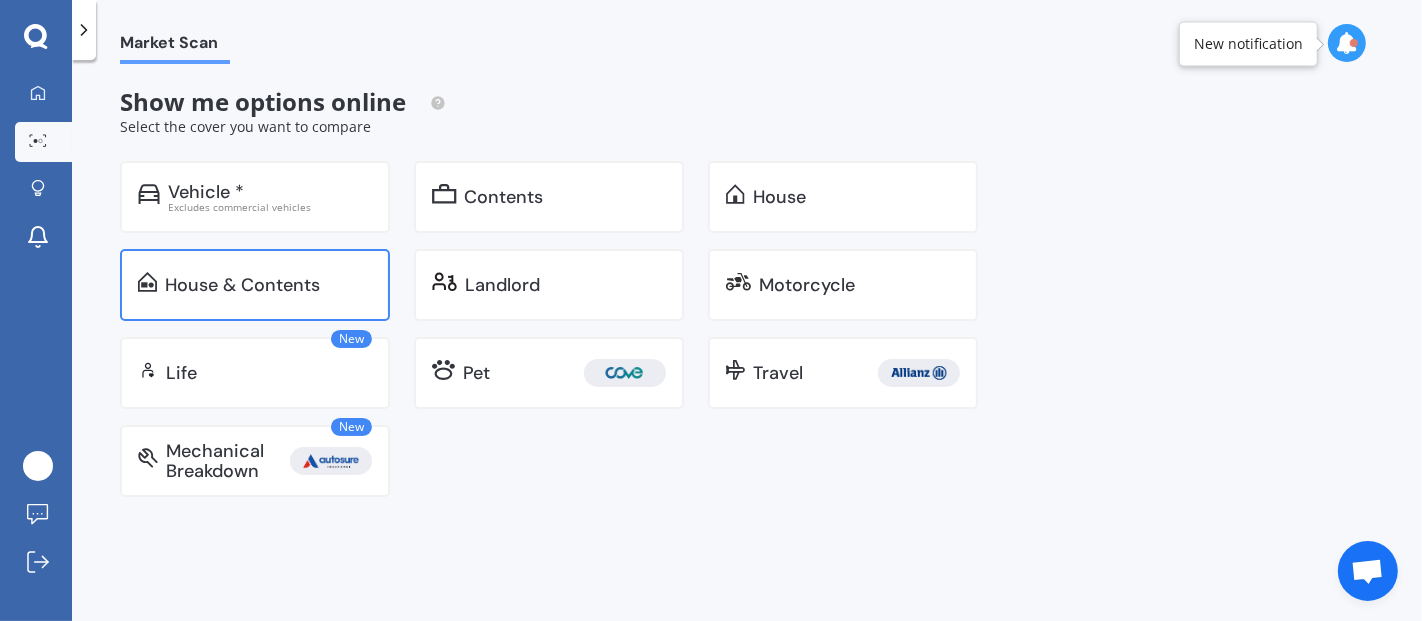 click on "House & Contents" at bounding box center [255, 285] 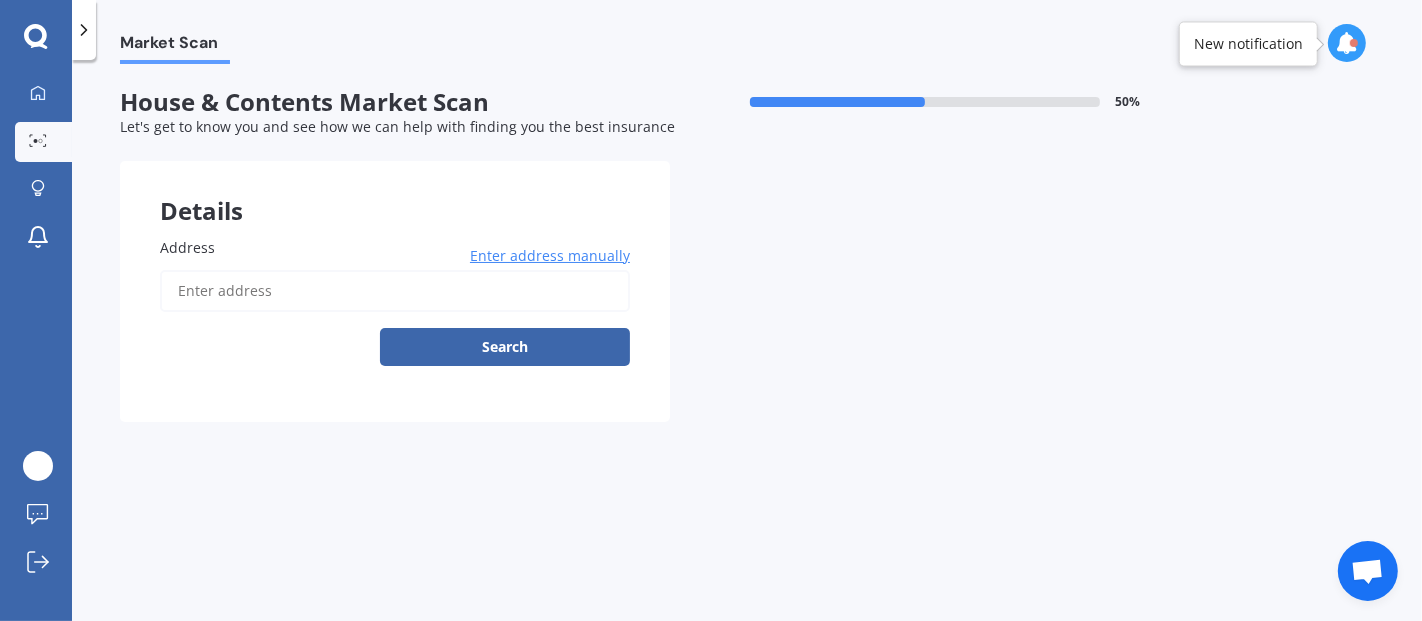 click on "Address" at bounding box center [395, 291] 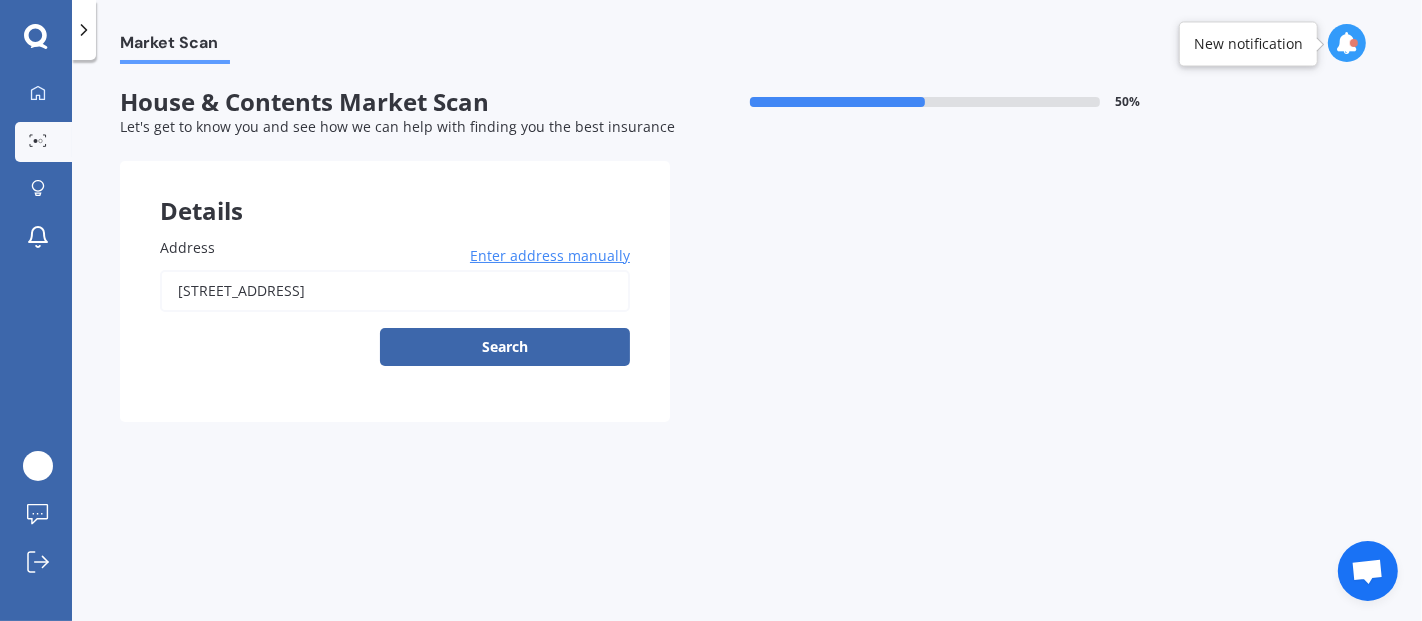 type on "[STREET_ADDRESS]" 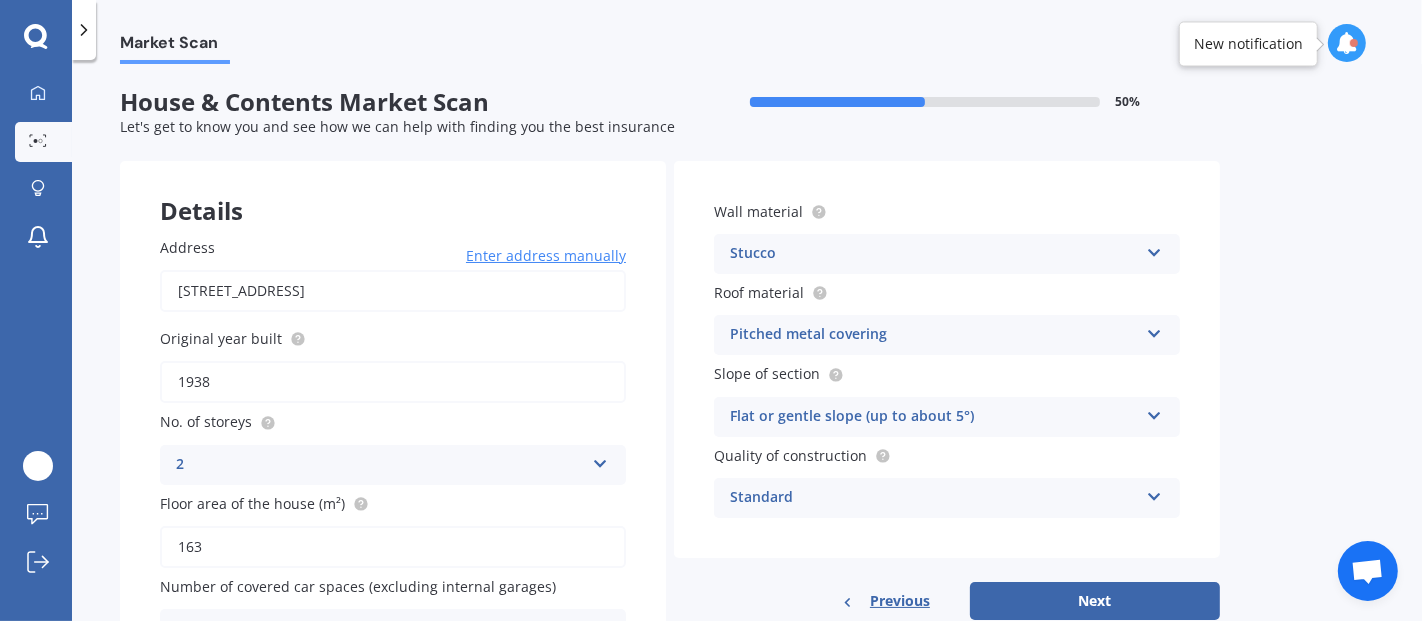 drag, startPoint x: 218, startPoint y: 381, endPoint x: 230, endPoint y: 389, distance: 14.422205 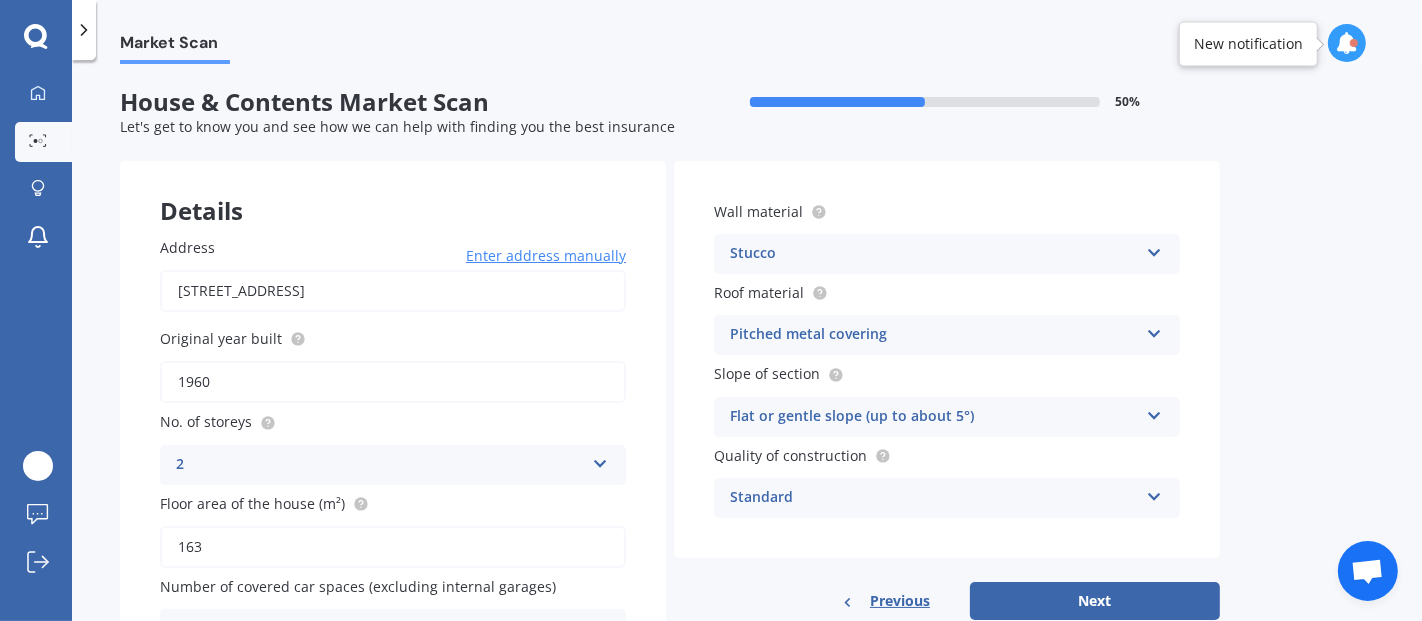 type on "1960" 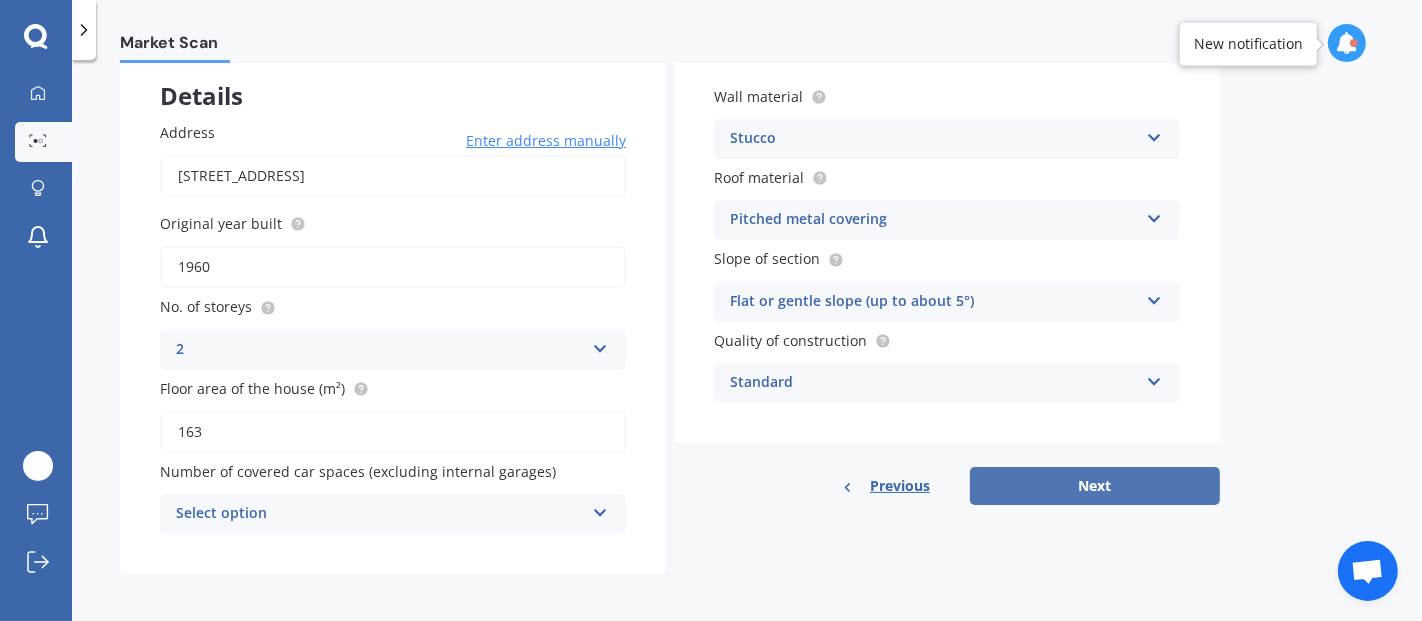 click on "Next" at bounding box center (1095, 486) 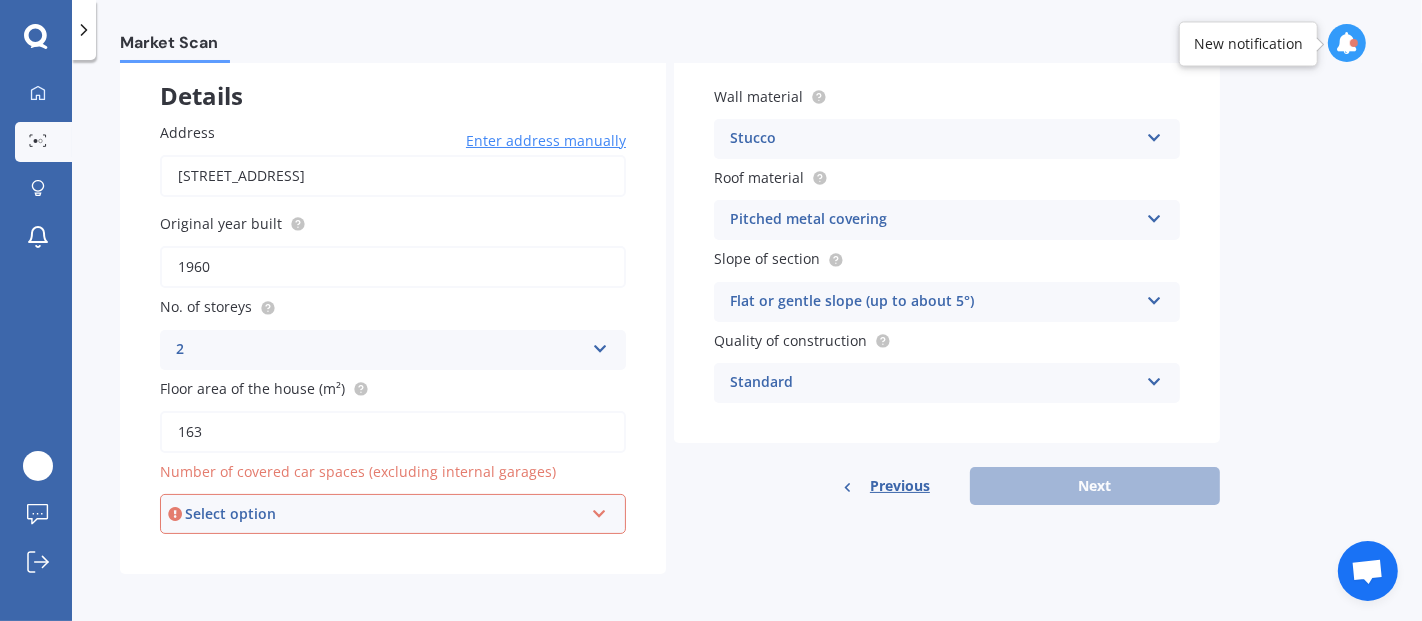 click on "Select option" at bounding box center [384, 514] 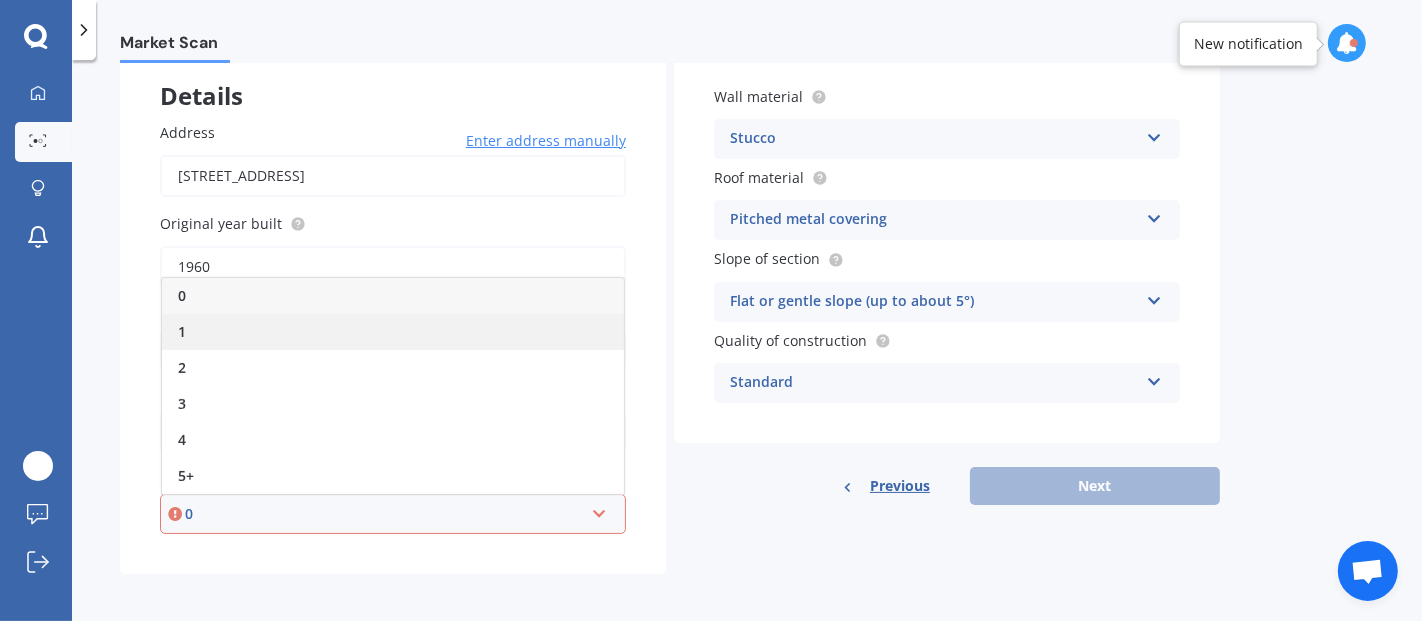 click on "1" at bounding box center [393, 332] 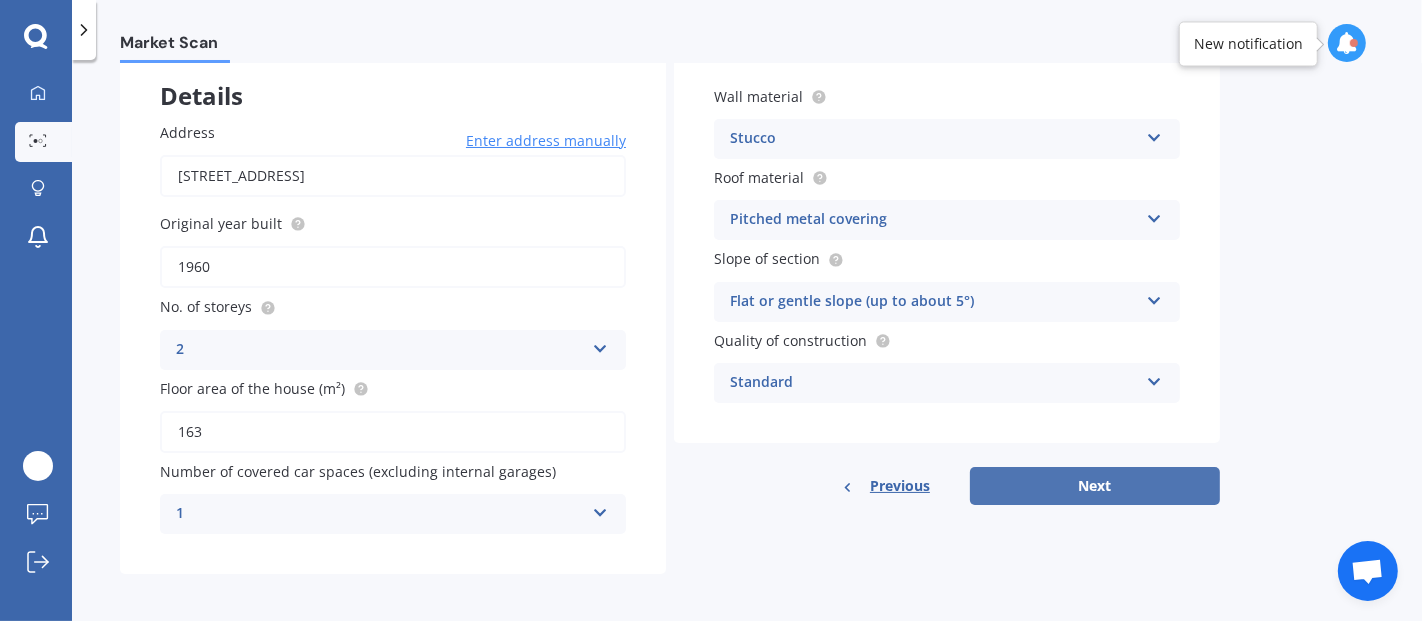 click on "Next" at bounding box center (1095, 486) 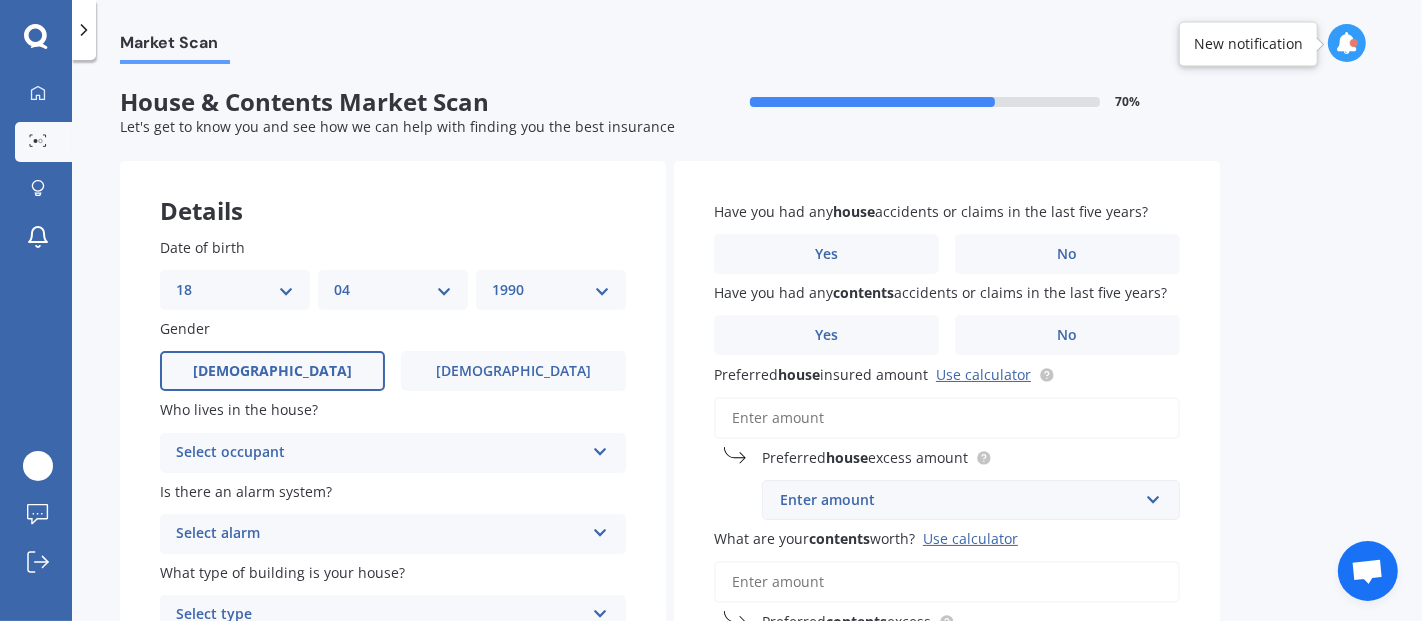 scroll, scrollTop: 185, scrollLeft: 0, axis: vertical 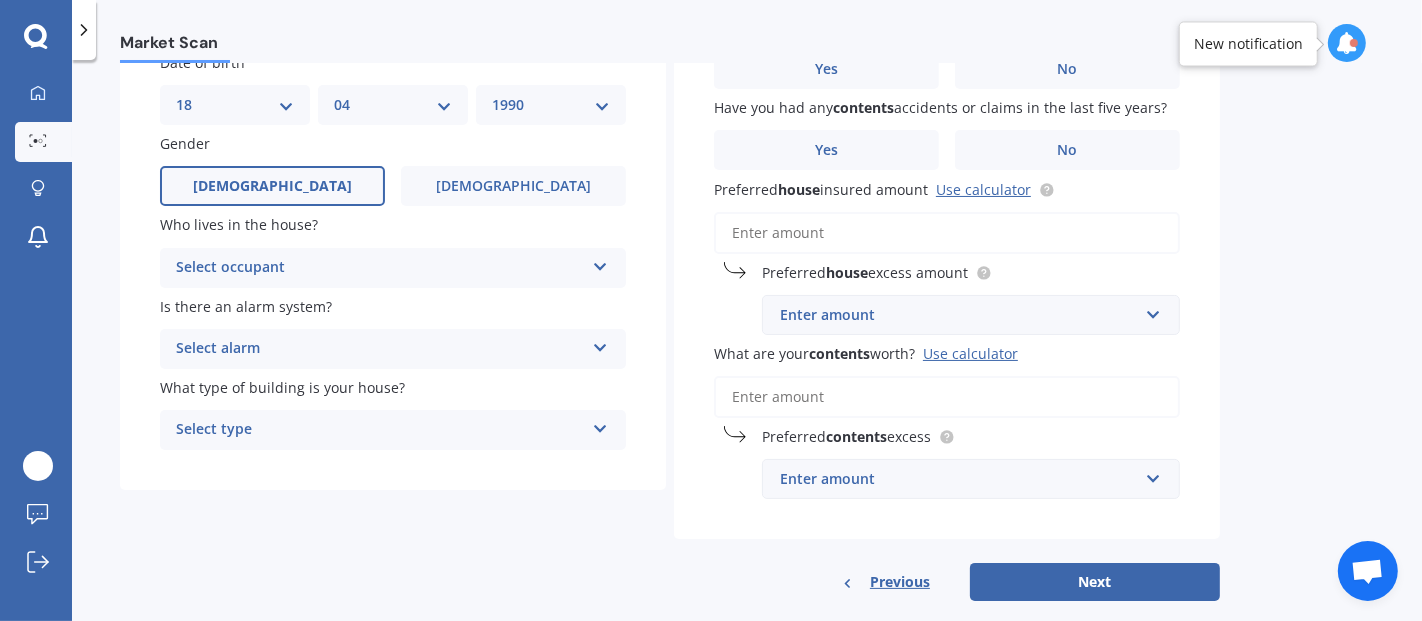 click on "Select occupant" at bounding box center (380, 268) 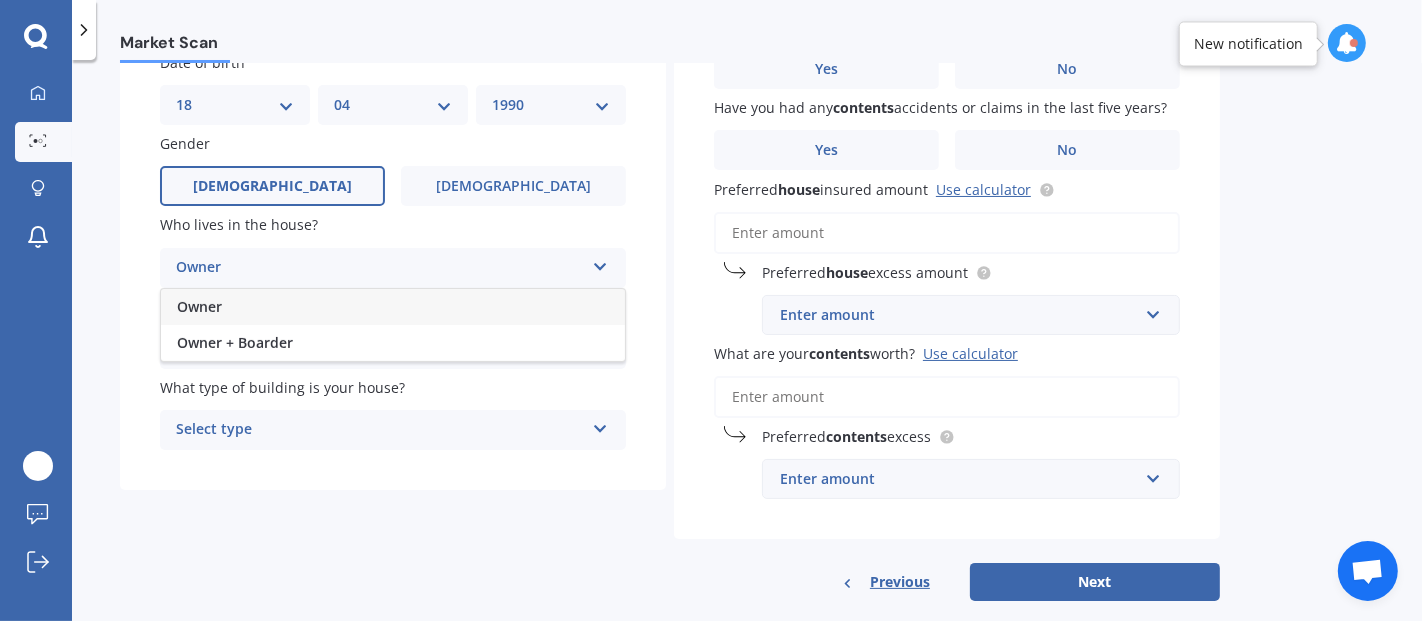 click on "Owner" at bounding box center (393, 307) 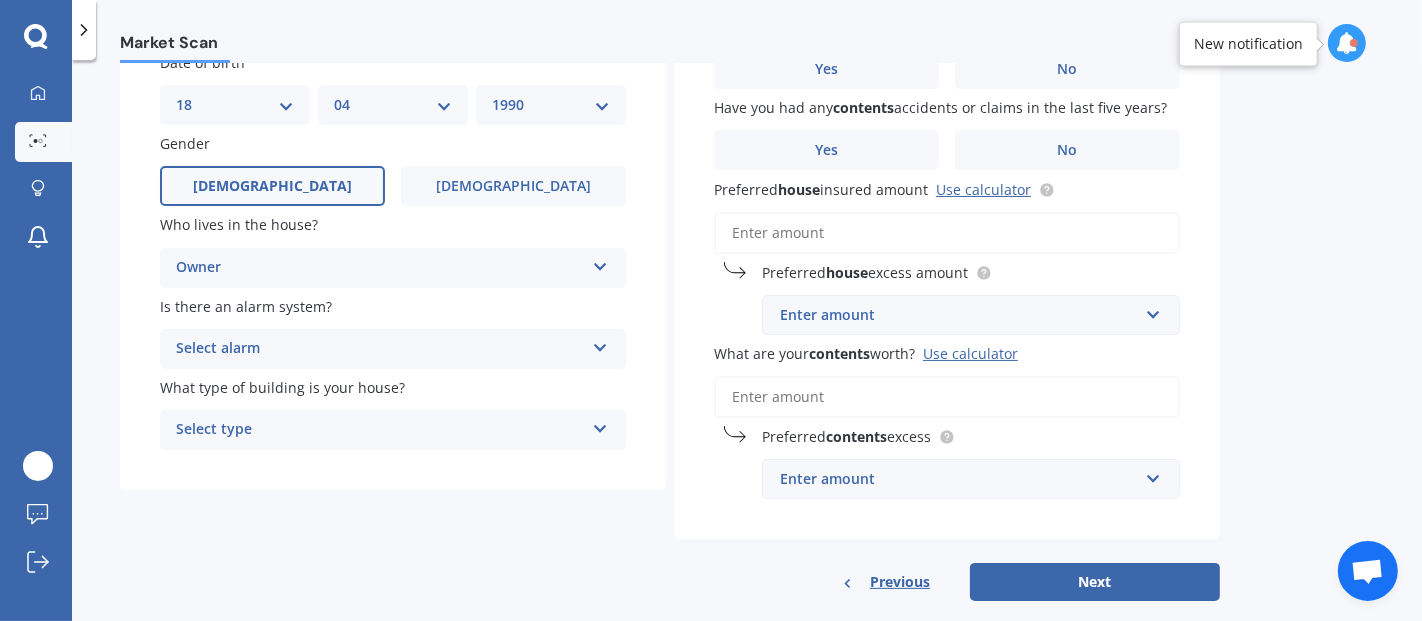 click on "Select alarm" at bounding box center [380, 349] 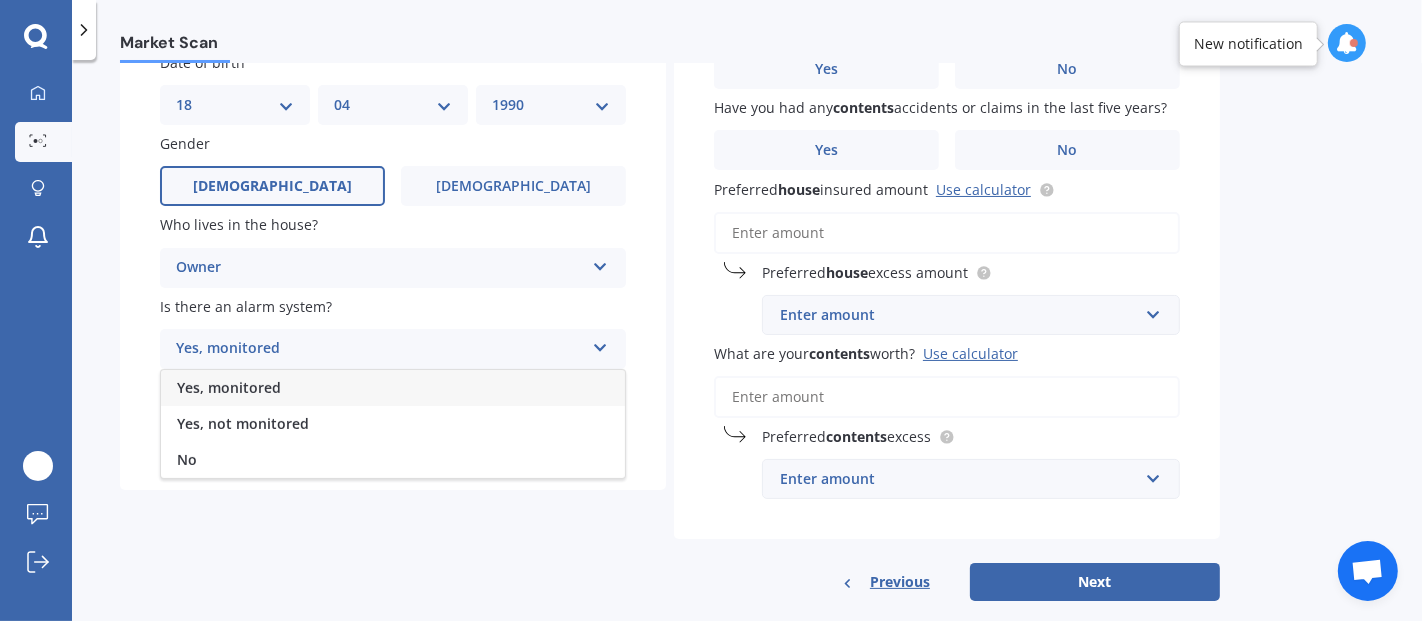 click on "Yes, monitored" at bounding box center [393, 388] 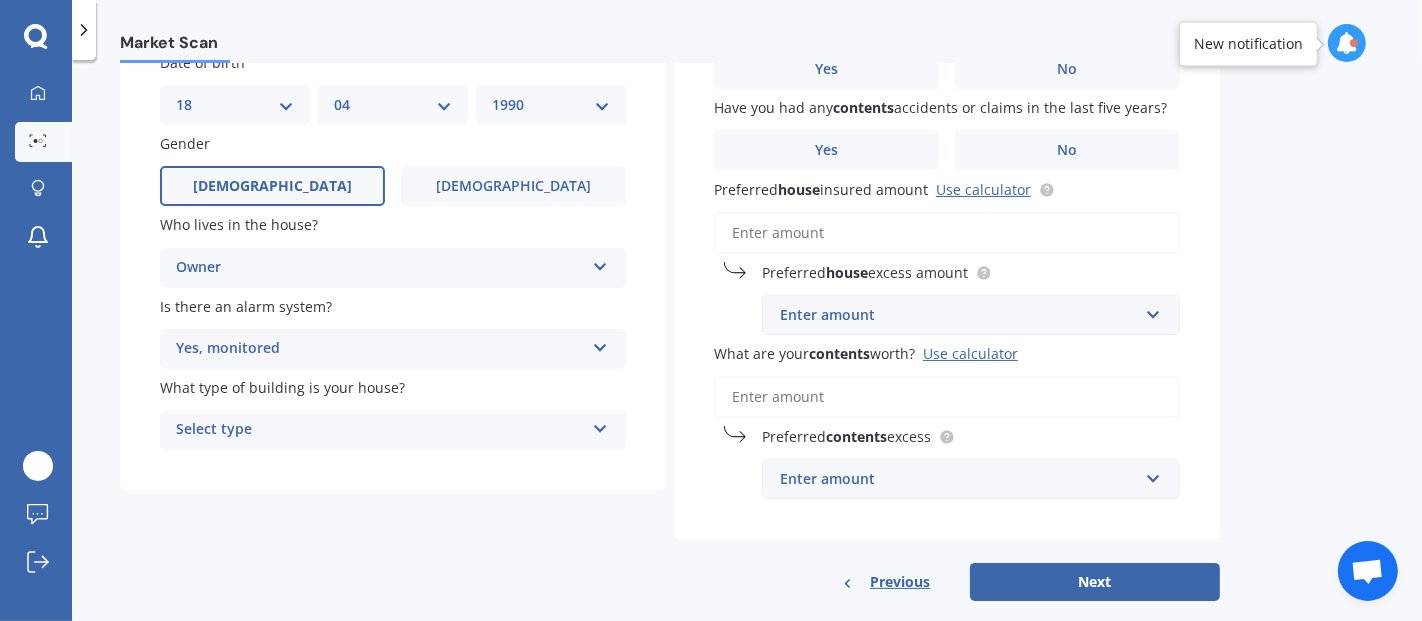 click on "Select type" at bounding box center [380, 430] 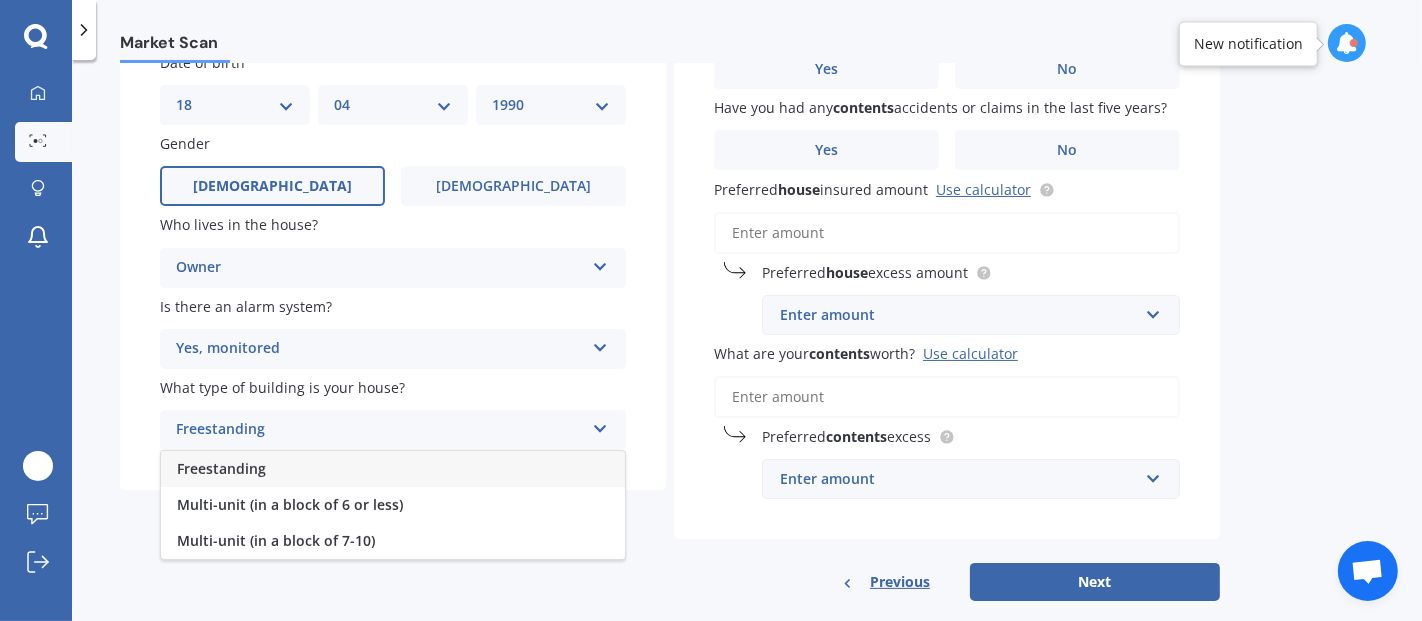 click on "Freestanding" at bounding box center (393, 469) 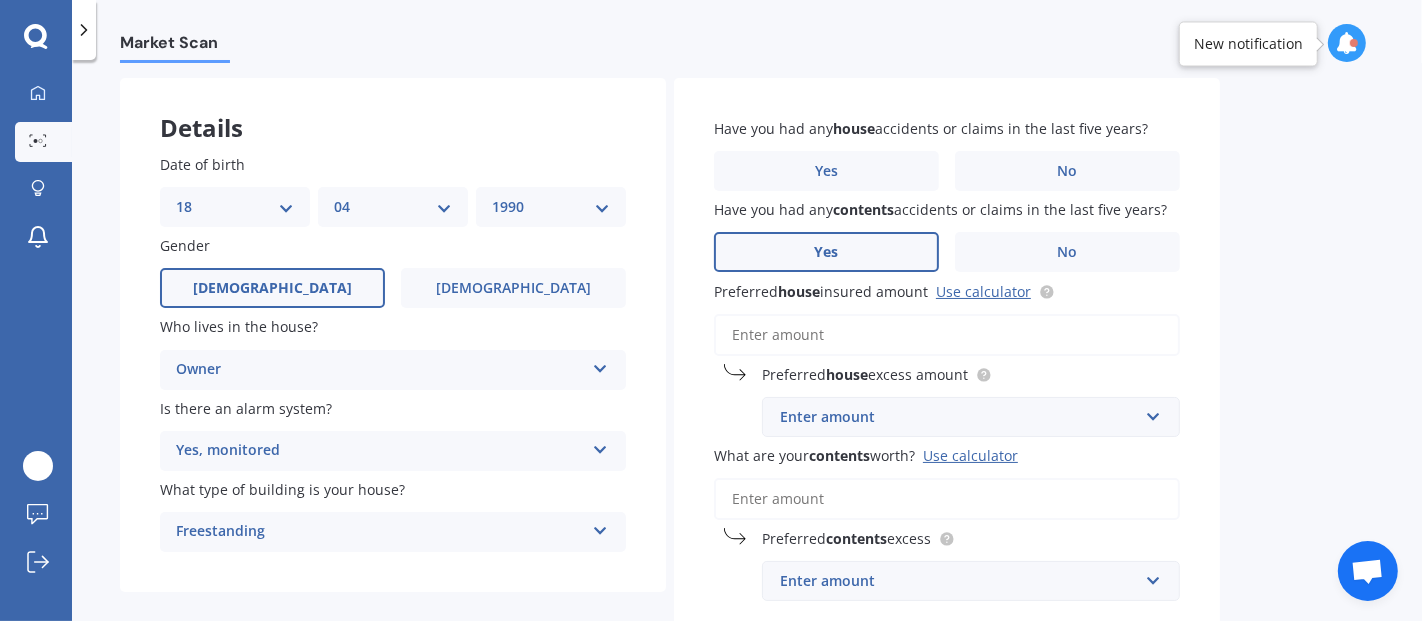 scroll, scrollTop: 0, scrollLeft: 0, axis: both 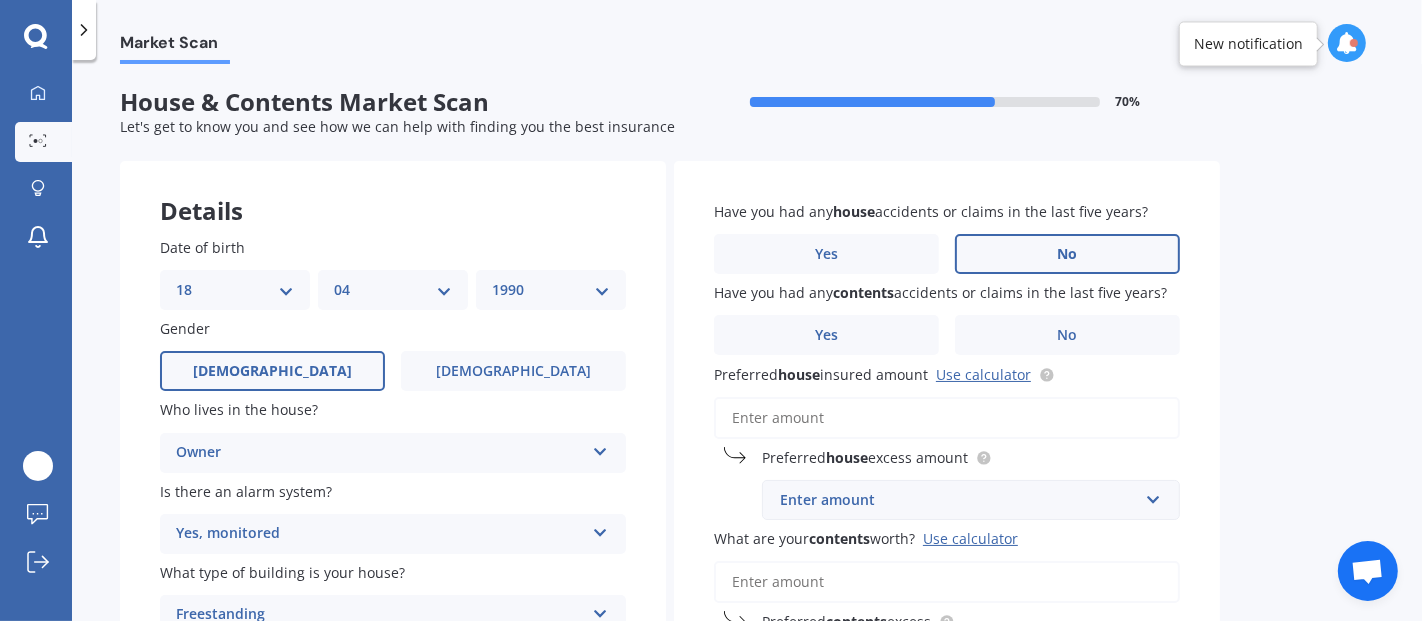 click on "No" at bounding box center [1067, 254] 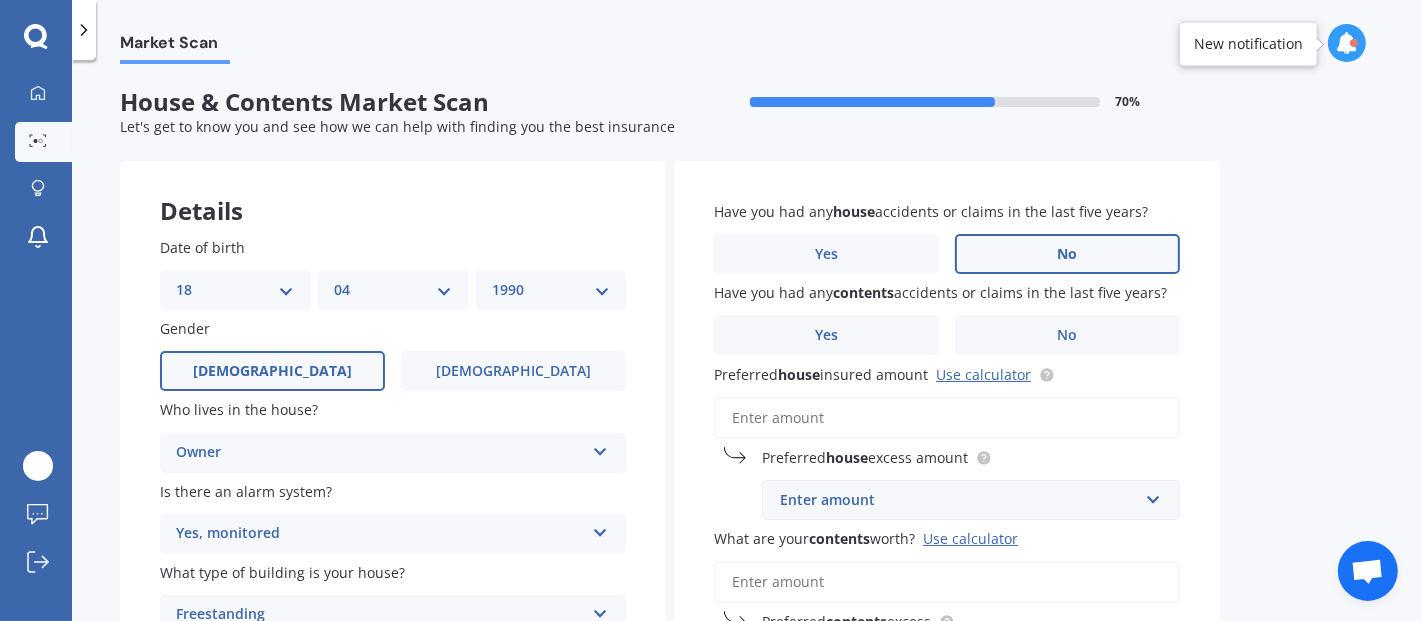 click on "No" at bounding box center (0, 0) 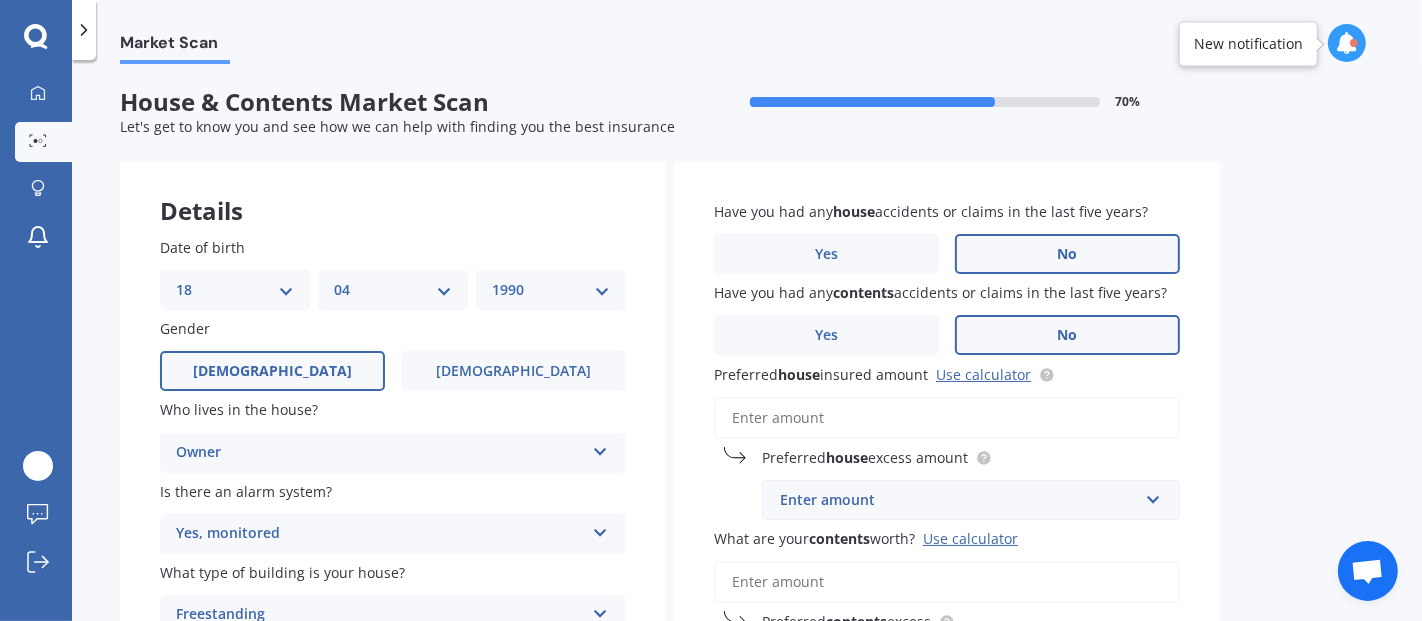 click on "No" at bounding box center [1067, 335] 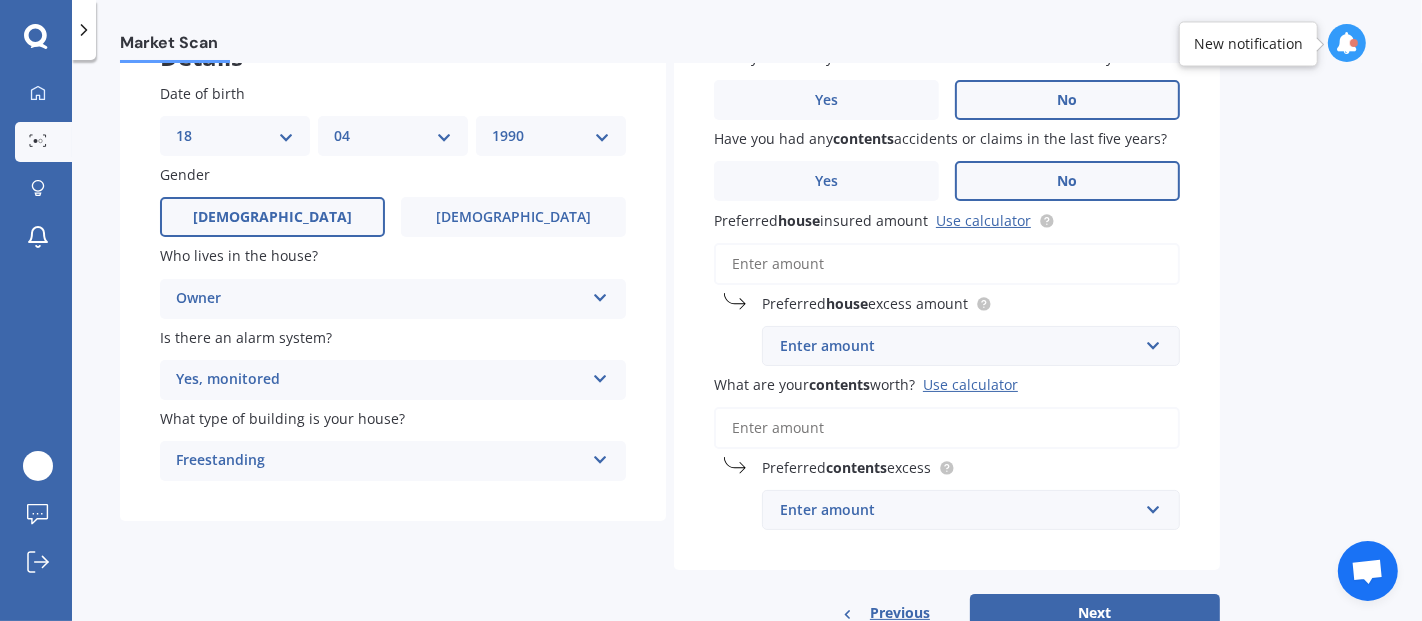 scroll, scrollTop: 185, scrollLeft: 0, axis: vertical 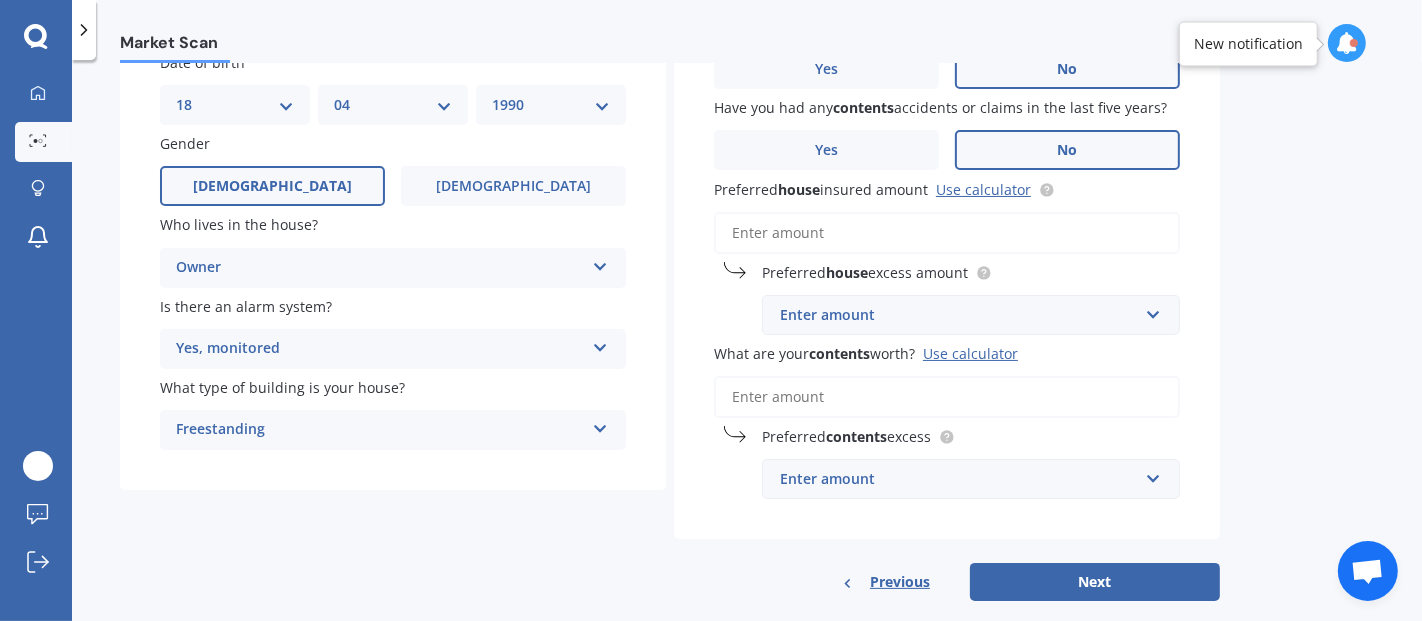 click on "Preferred  house  insured amount Use calculator" at bounding box center [947, 233] 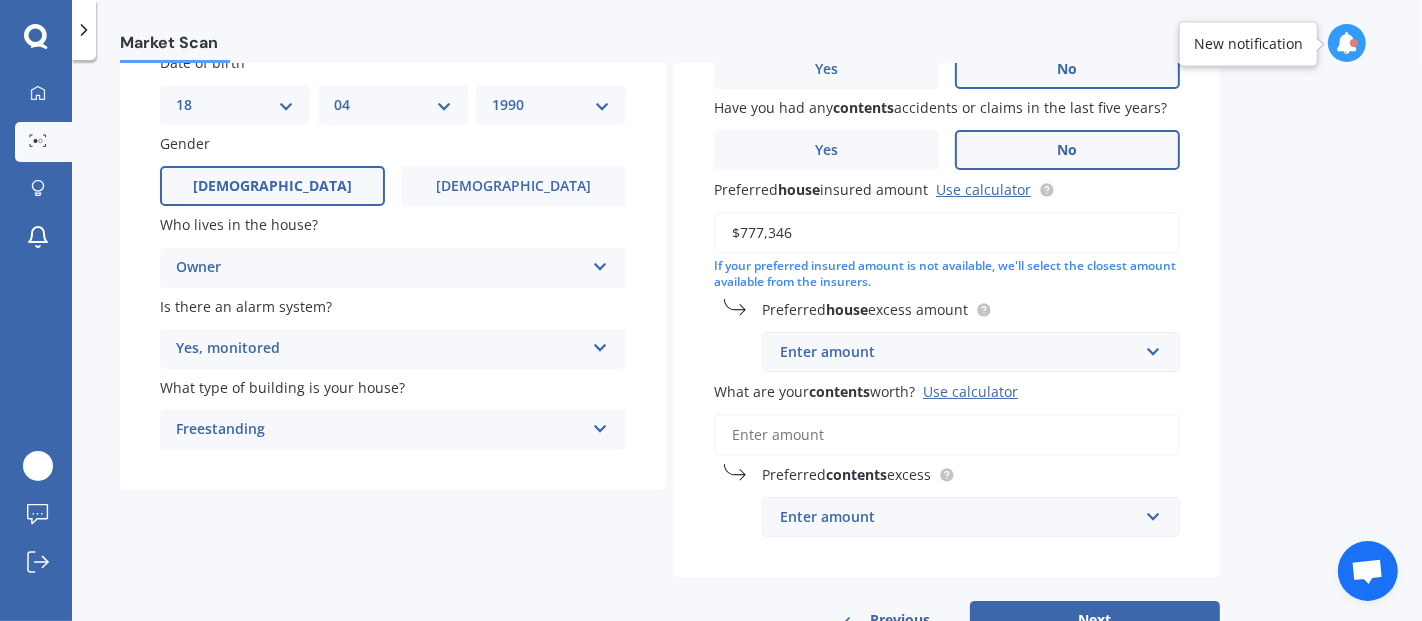 type on "$777,346" 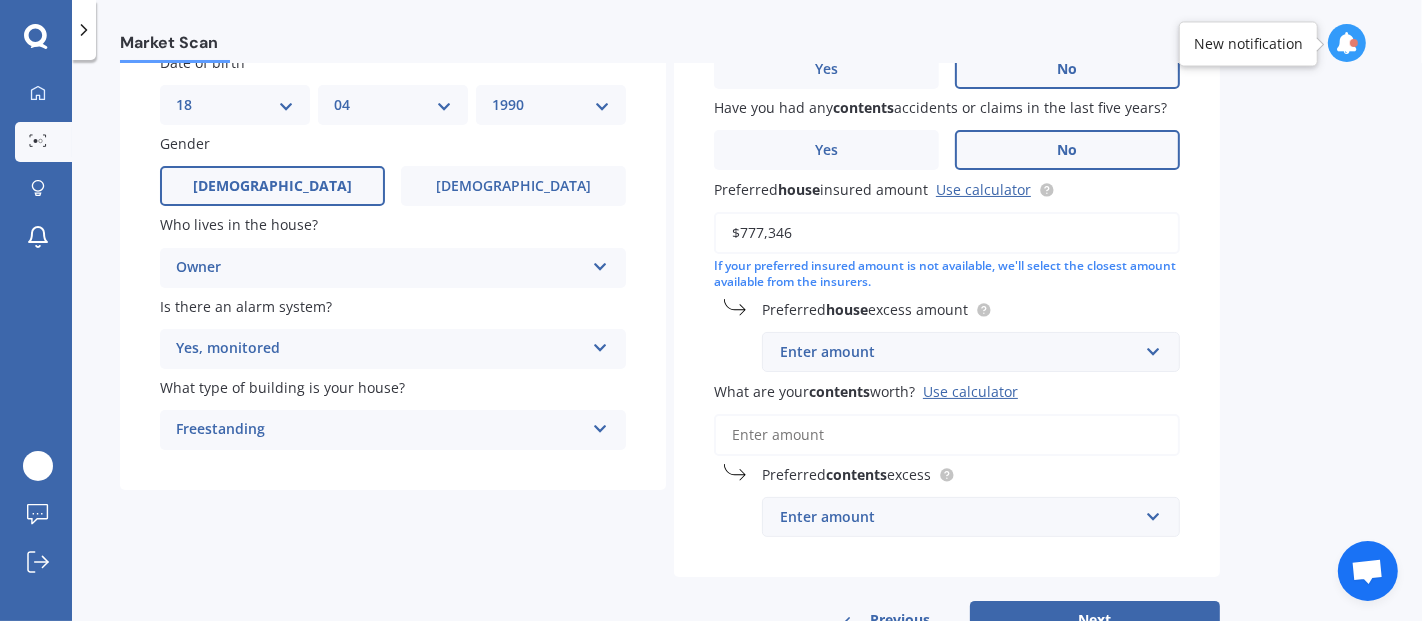 click on "Enter amount" at bounding box center (959, 352) 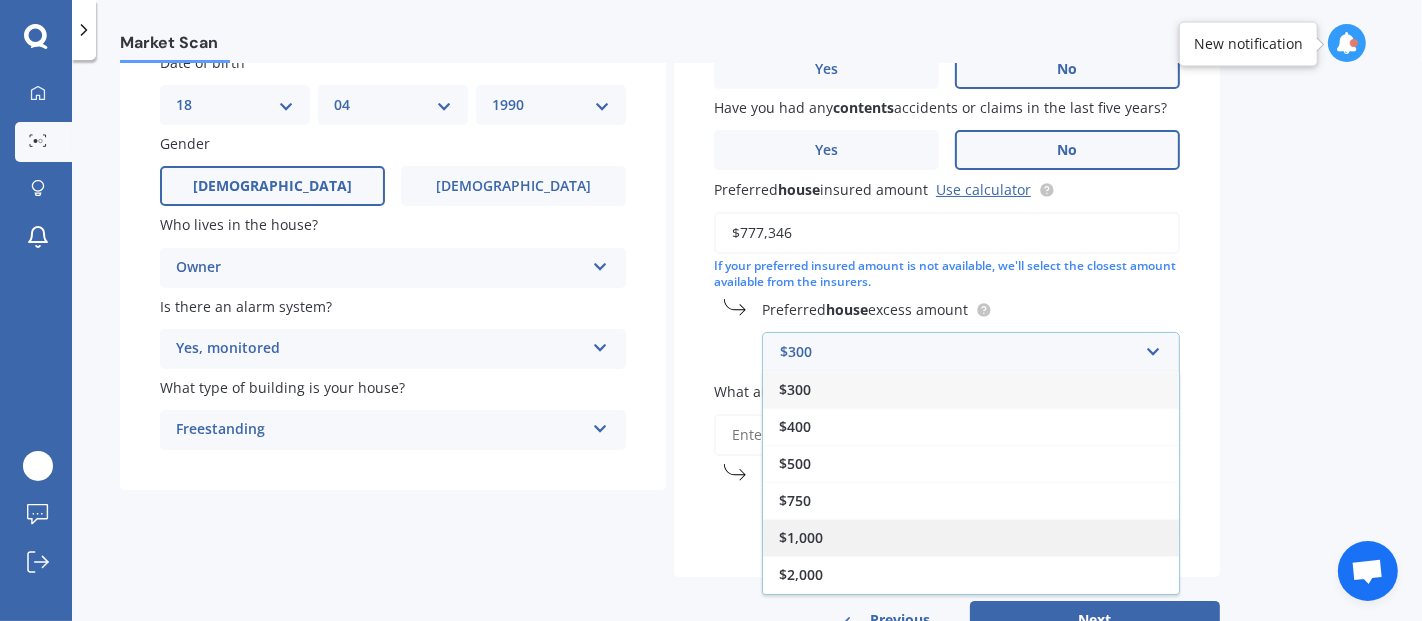 click on "$1,000" at bounding box center [971, 537] 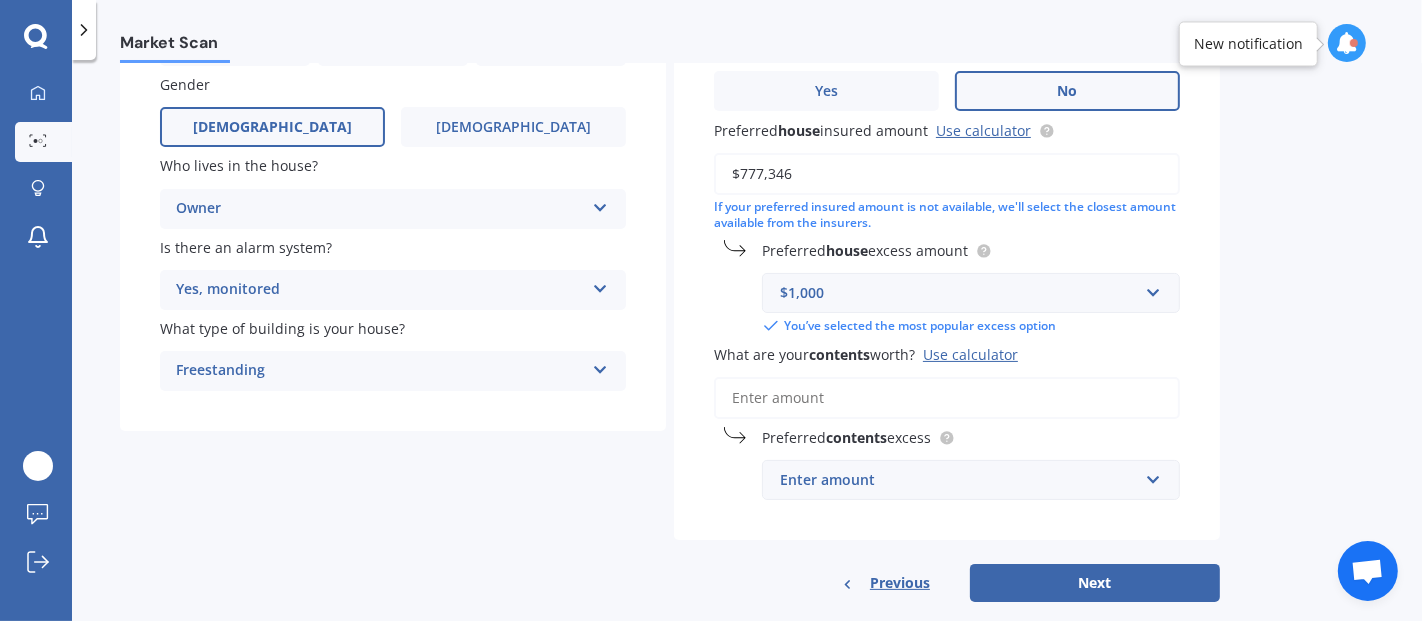 scroll, scrollTop: 273, scrollLeft: 0, axis: vertical 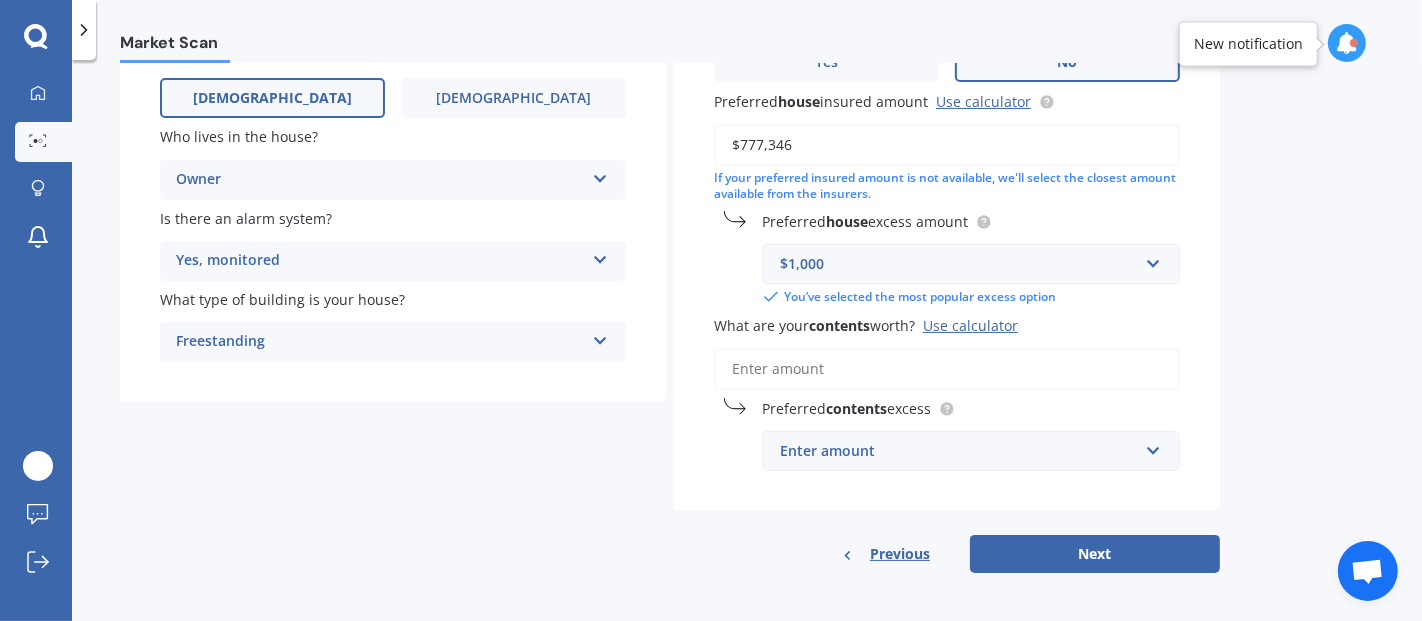 click on "What are your  contents  worth? Use calculator" at bounding box center (947, 369) 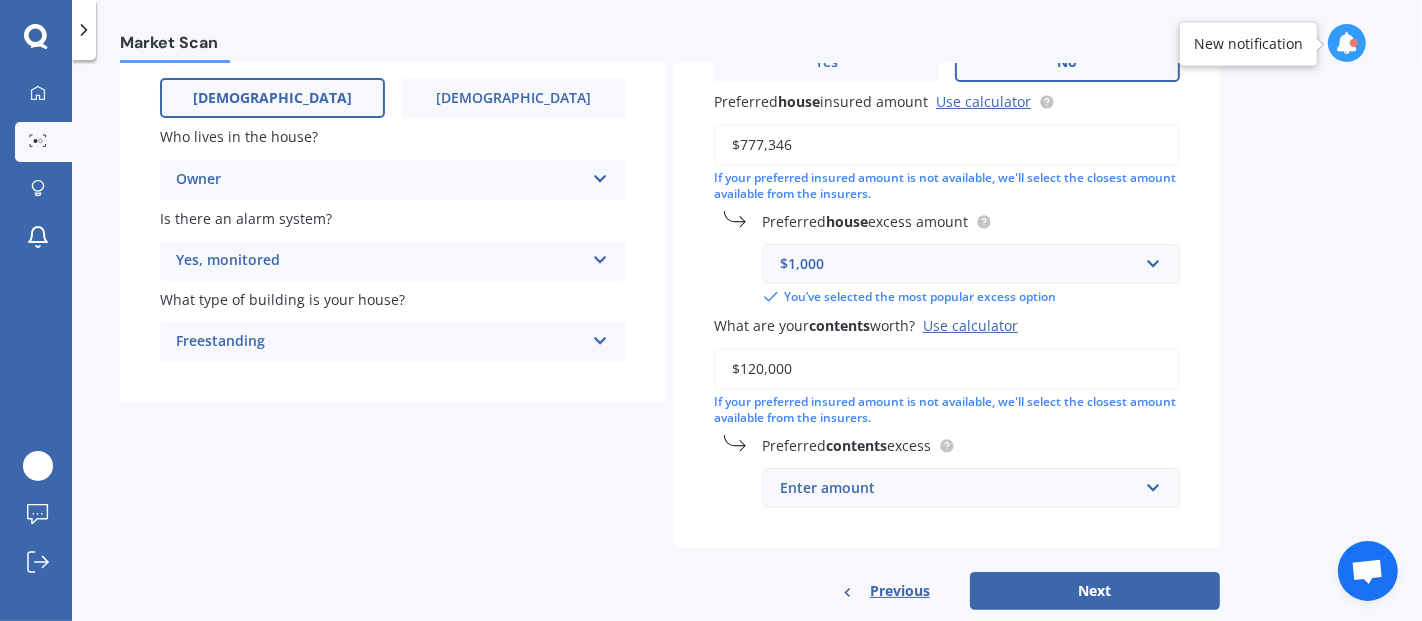 type on "$120,000" 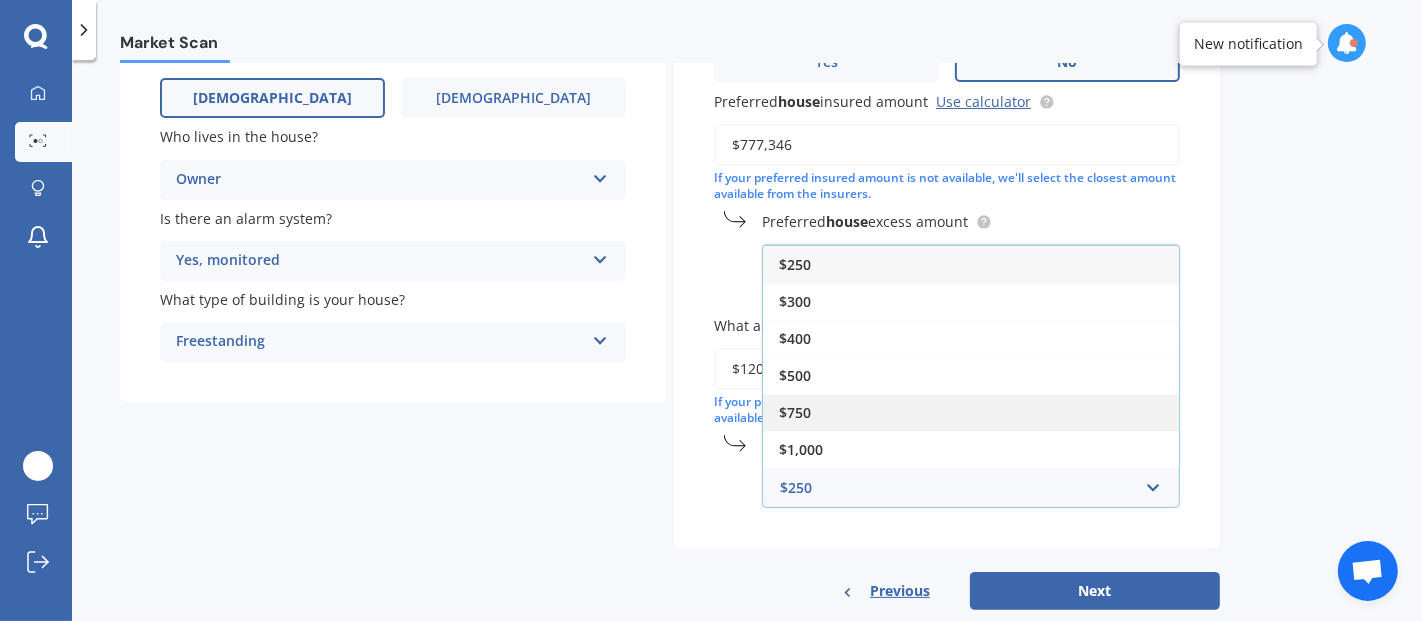 click on "$750" at bounding box center (971, 412) 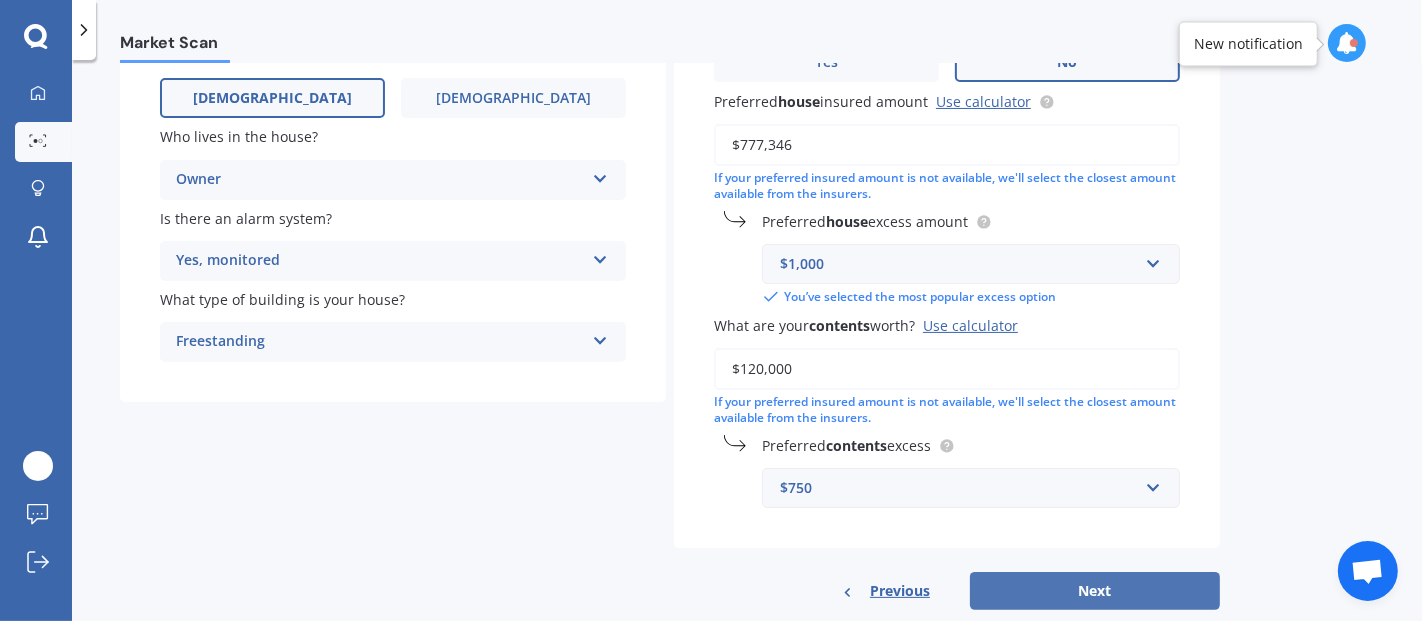 click on "Next" at bounding box center (1095, 591) 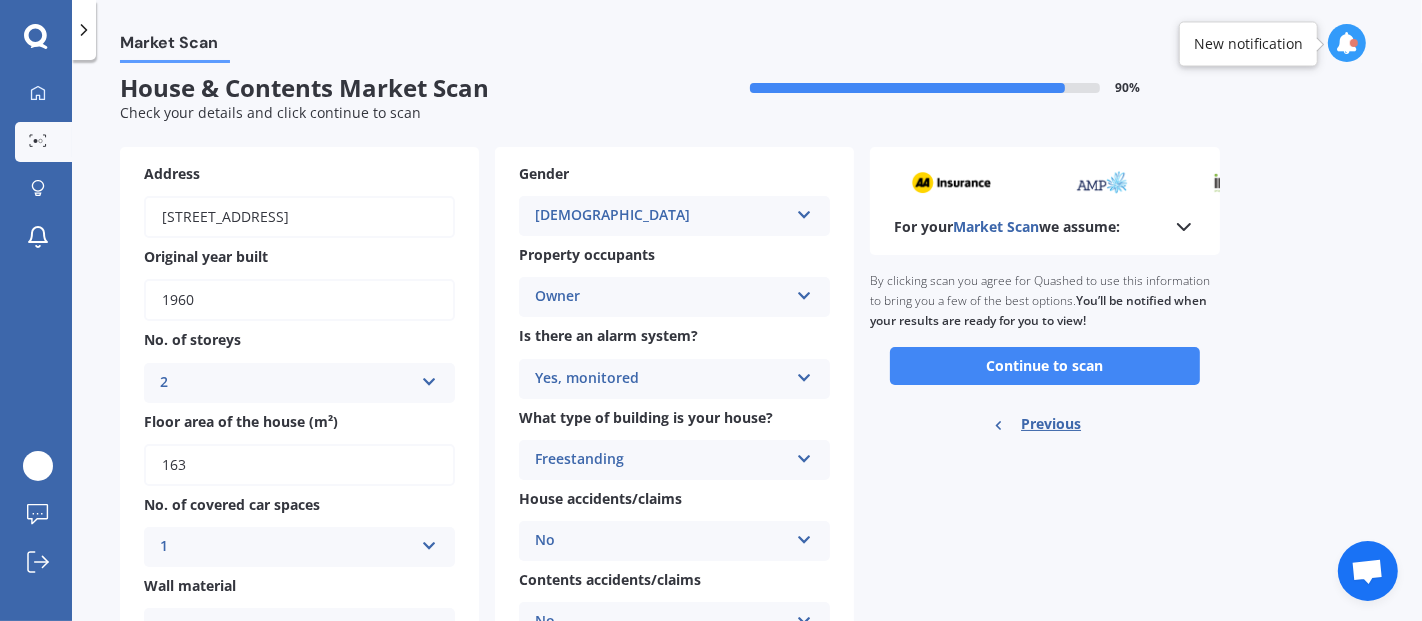 scroll, scrollTop: 0, scrollLeft: 0, axis: both 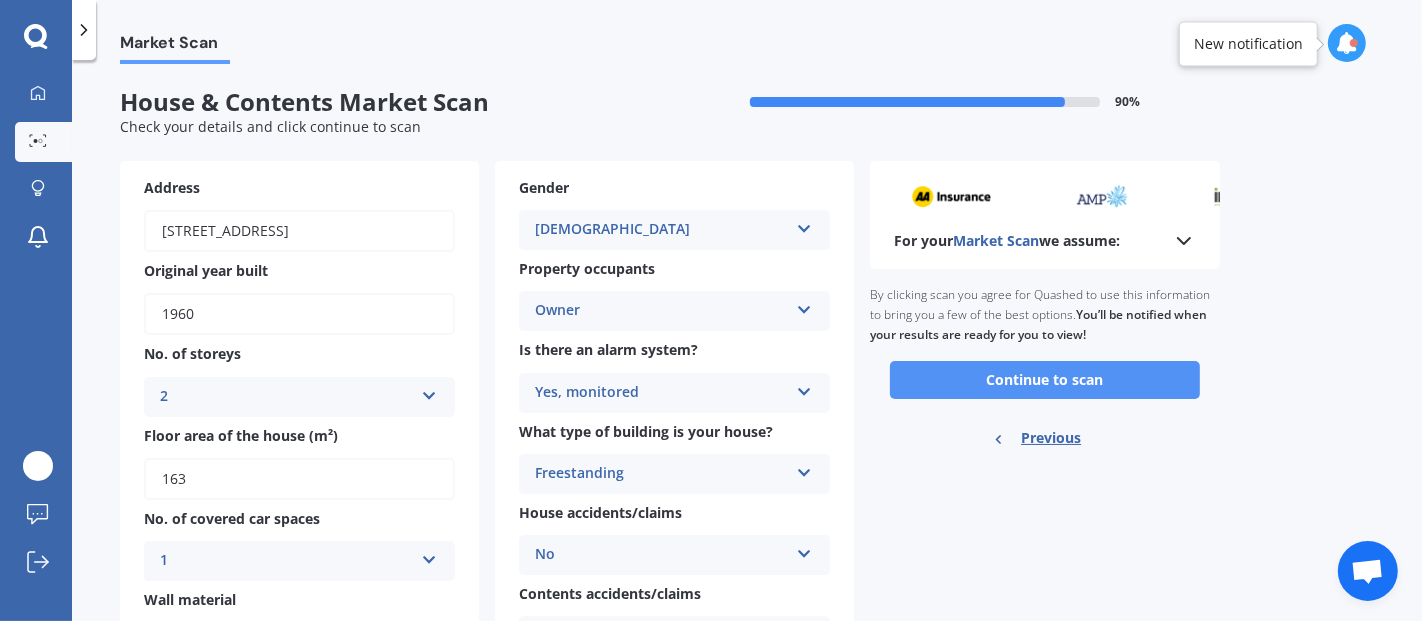 click on "Continue to scan" at bounding box center [1045, 380] 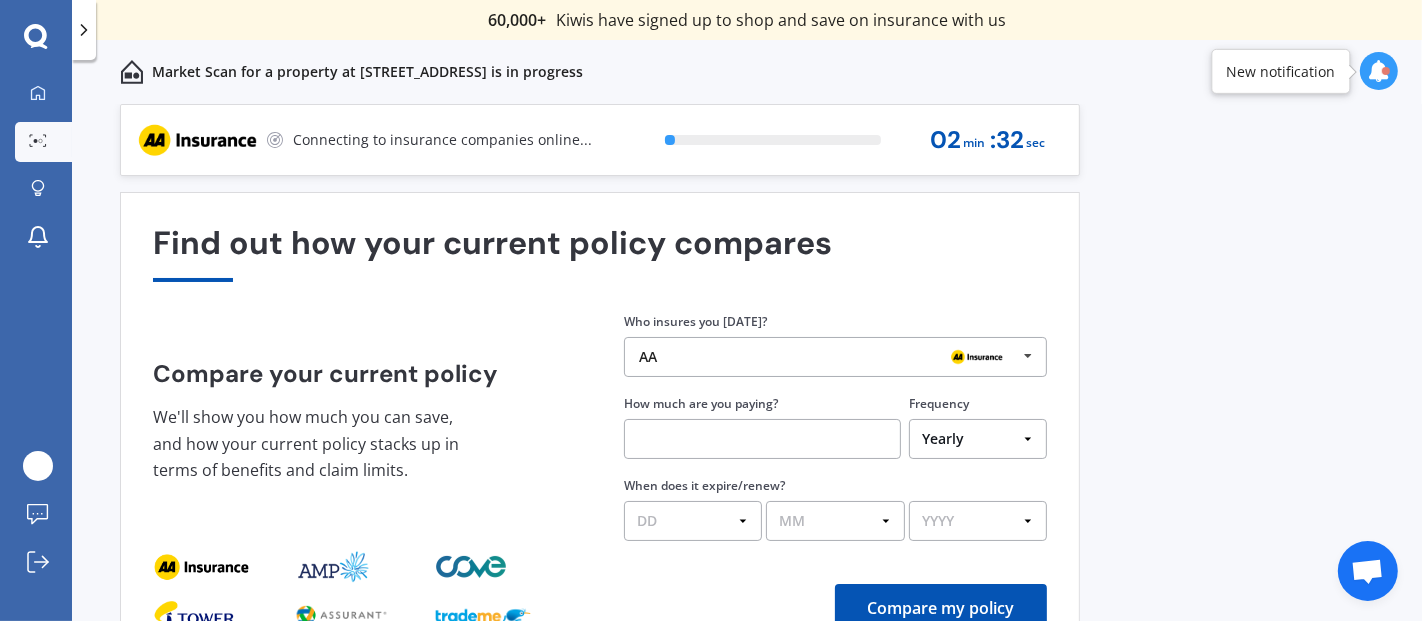 scroll, scrollTop: 102, scrollLeft: 0, axis: vertical 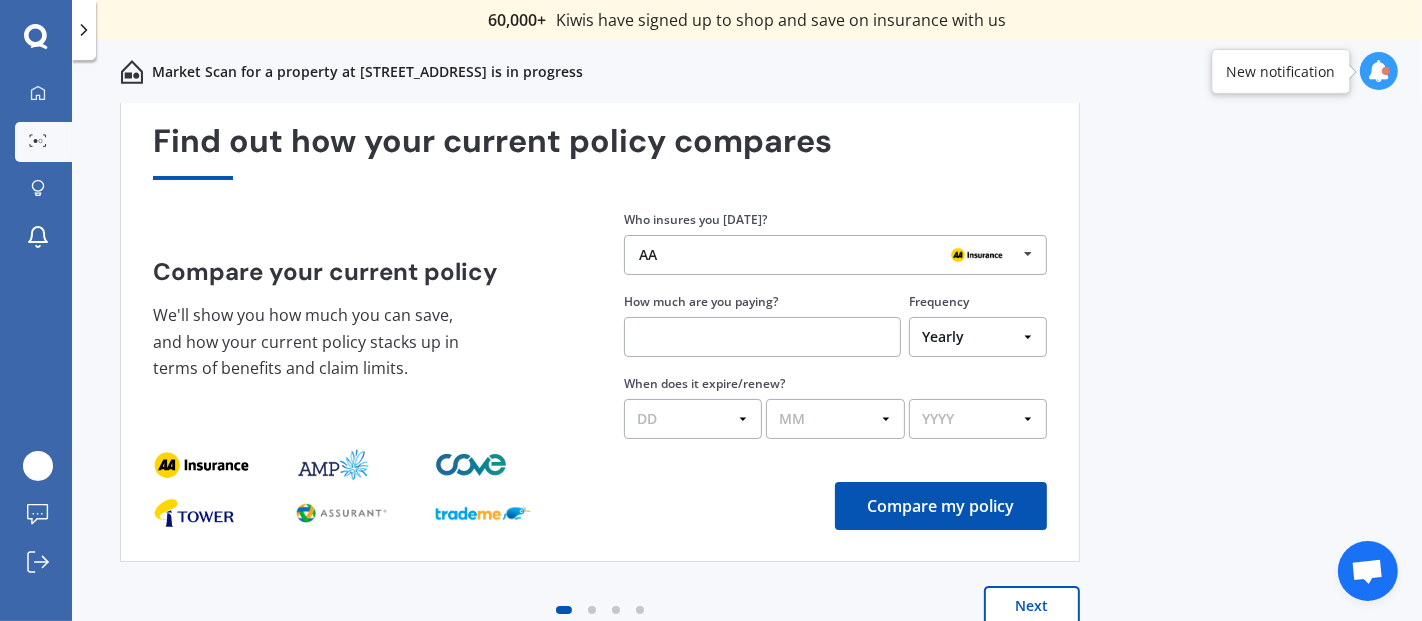 click on "Next" at bounding box center [1032, 606] 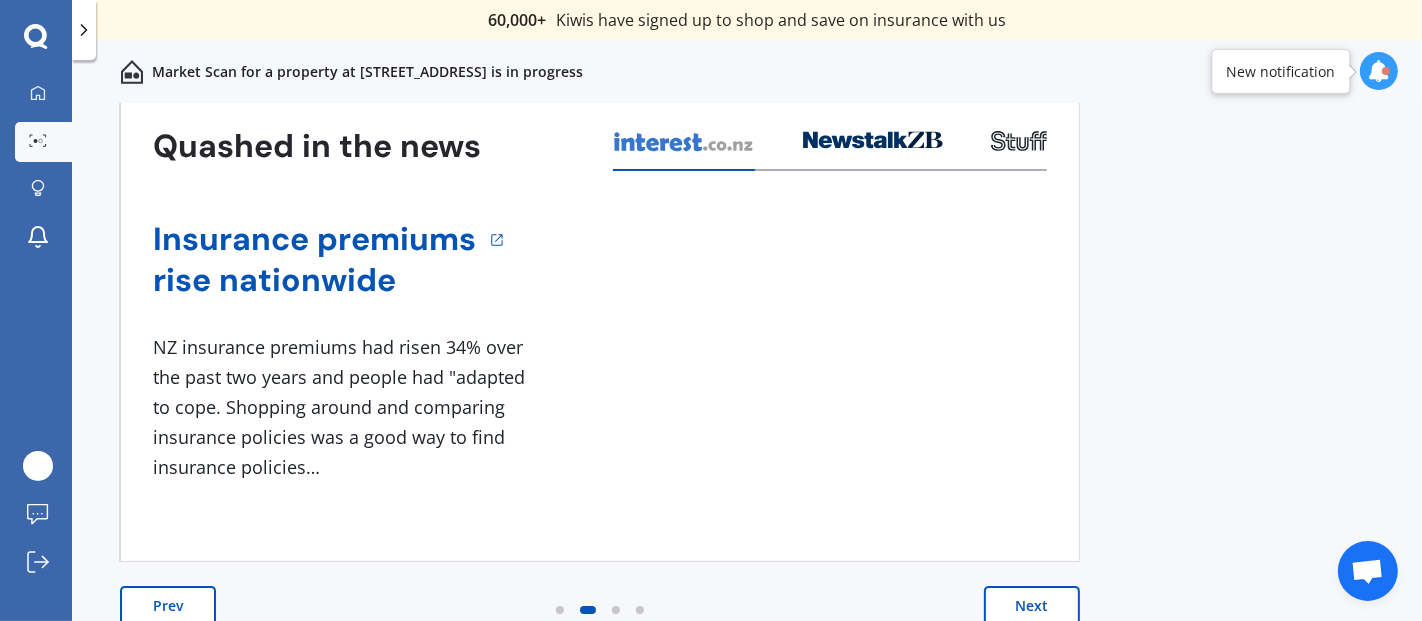 scroll, scrollTop: 0, scrollLeft: 0, axis: both 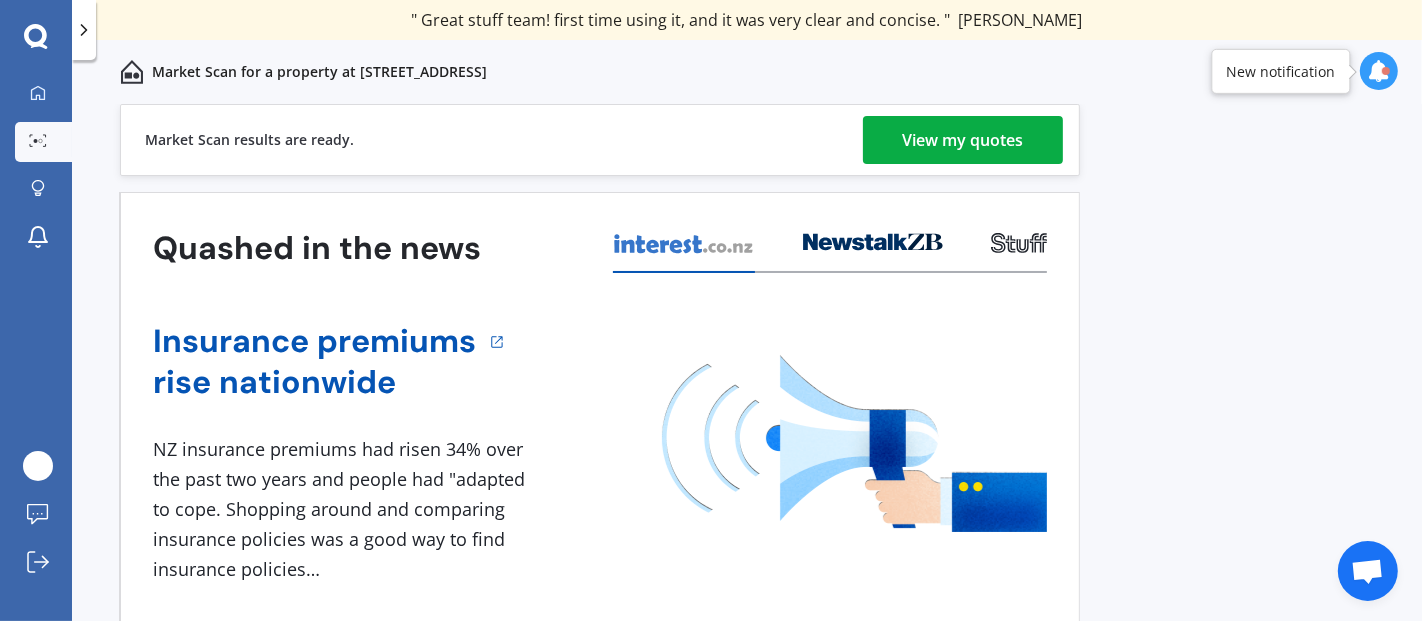 click on "View my quotes" at bounding box center (963, 140) 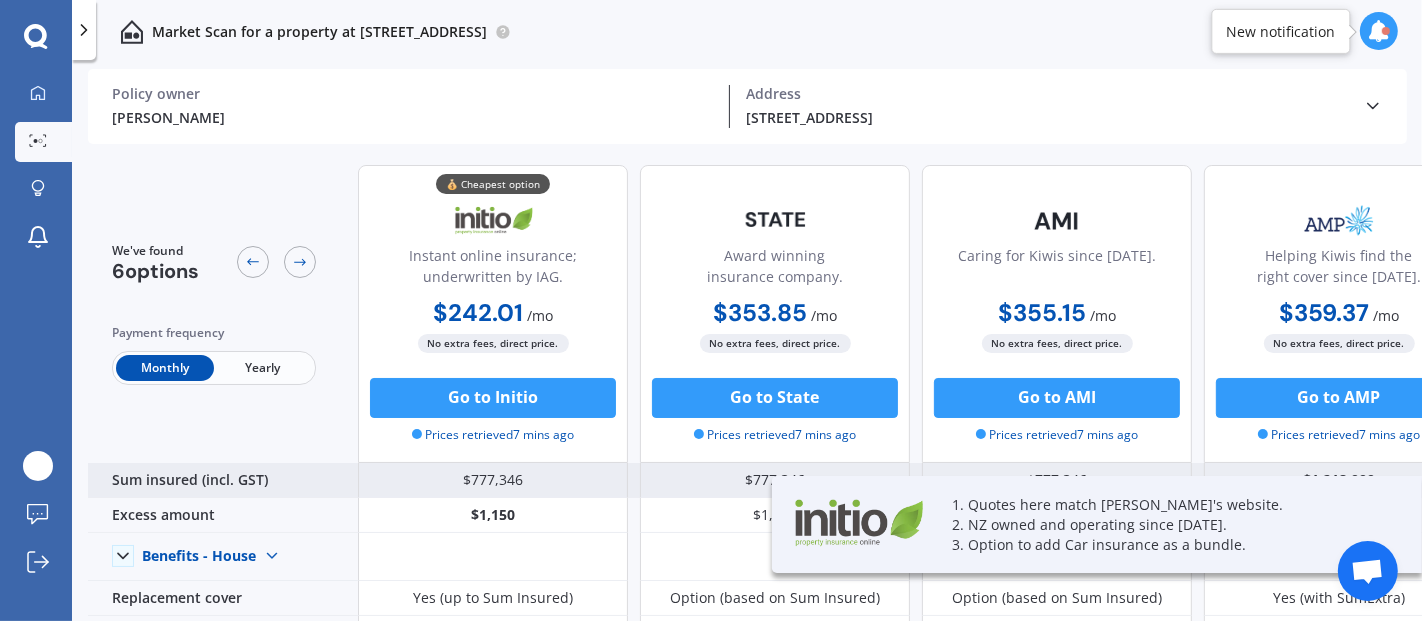 click on "$777,346" at bounding box center [493, 480] 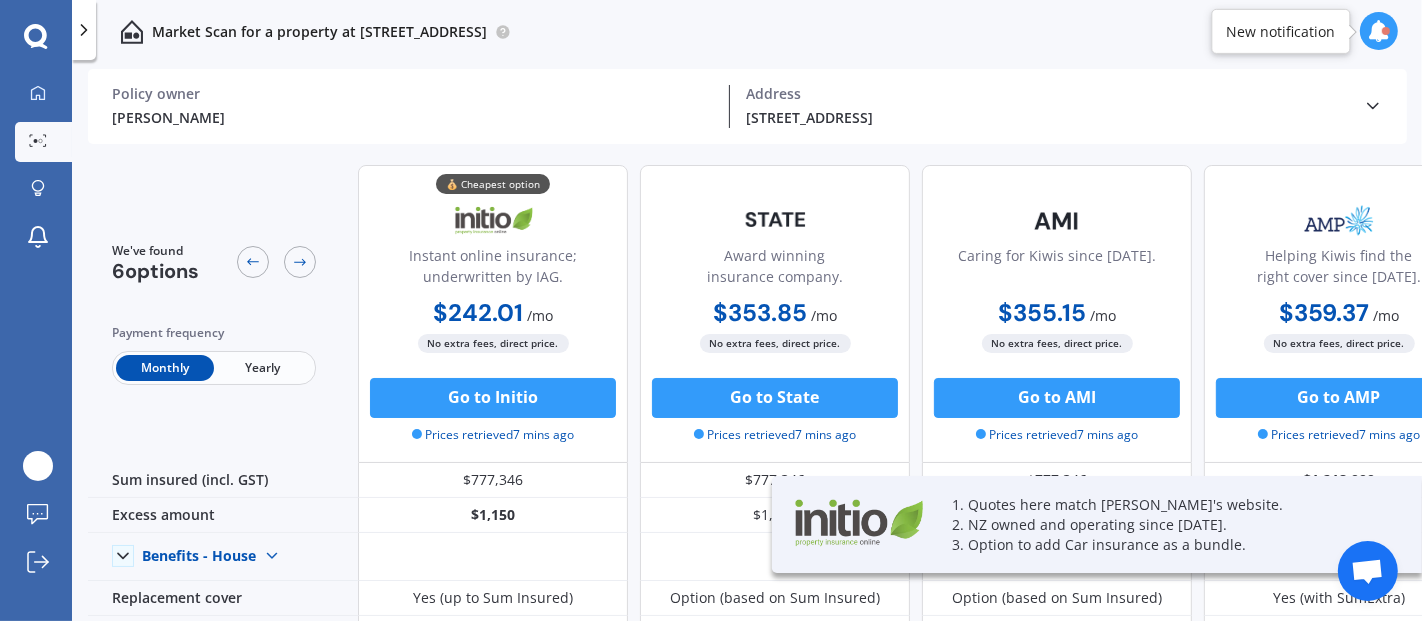 click on "$777,346" at bounding box center (493, 480) 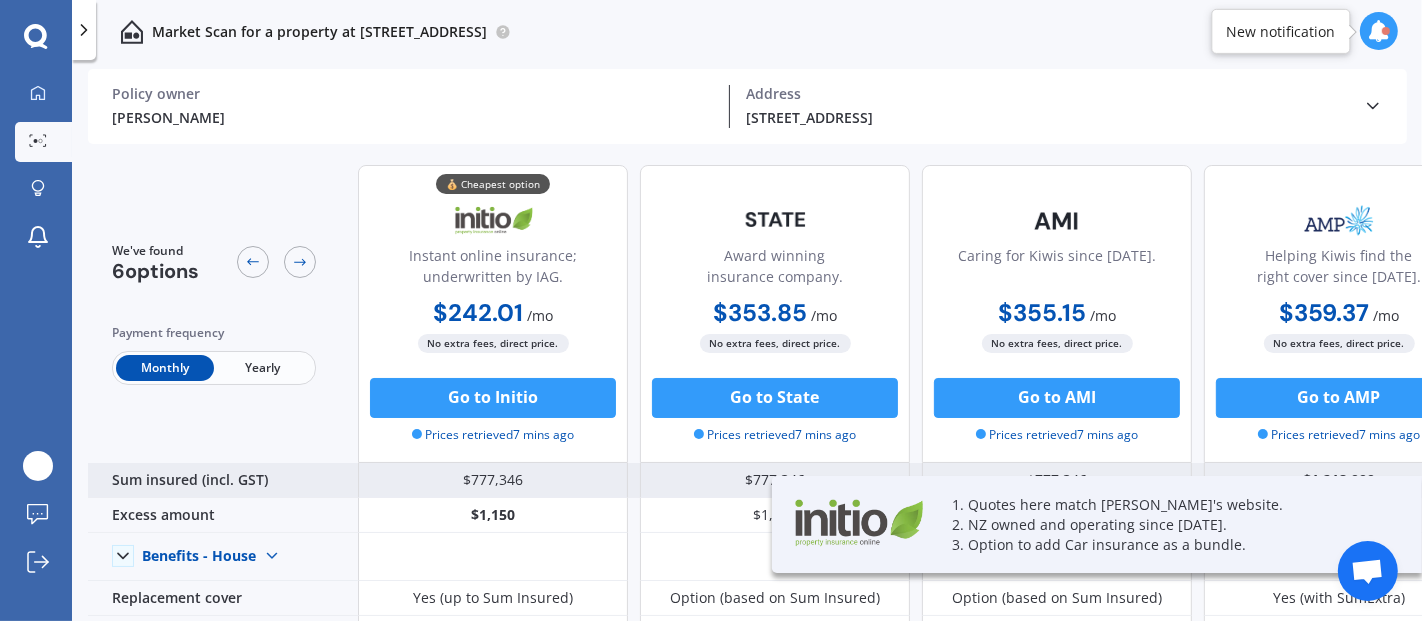 click on "We are experiencing high volume of  Market Scans . Just a heads up we will have your results ready as soon as possible. My Dashboard Market Scan Explore insurance Notifications [PERSON_NAME] Submit feedback Log out Market Scan for a property at [STREET_ADDRESS][GEOGRAPHIC_DATA] for a property at [STREET_ADDRESS][GEOGRAPHIC_DATA][PERSON_NAME] Policy owner [STREET_ADDRESS] Address Policy [GEOGRAPHIC_DATA][PERSON_NAME] [STREET_ADDRESS][GEOGRAPHIC_DATA] )   Address [STREET_ADDRESS][GEOGRAPHIC_DATA] )   Date of birth [DEMOGRAPHIC_DATA] ([DEMOGRAPHIC_DATA].)   Property occupants Owner   Preferred house sum insured $777,346   (update) Preferred home excess $1,000   (update) Preferred contents sum insured $120,000   (update) Preferred contents excess $750   (update) We've found 6  options Payment frequency Monthly Yearly 💰 Cheapest option Instant online insurance; underwritten by IAG. $242.01   /  mo $2,650.39   /  yr $242.01   /  mo No extra fees, direct price. Go to Initio Prices retrieved  $353.85" at bounding box center (711, 310) 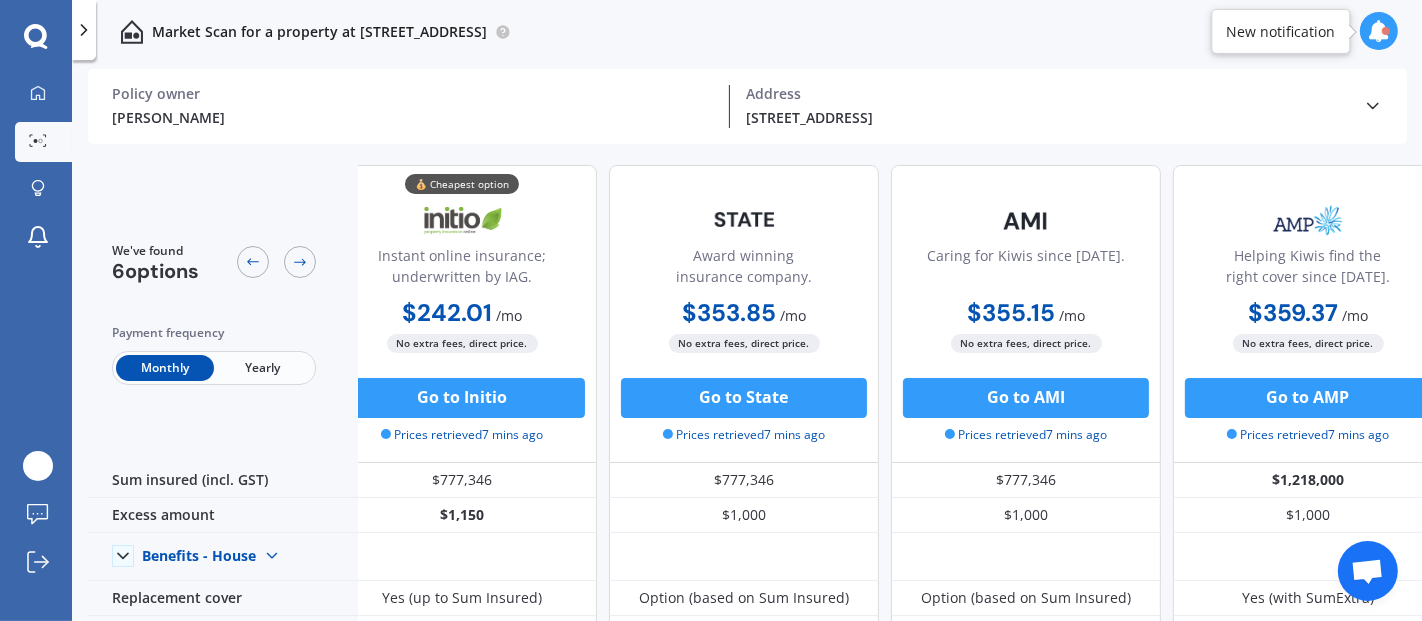 scroll, scrollTop: 0, scrollLeft: 0, axis: both 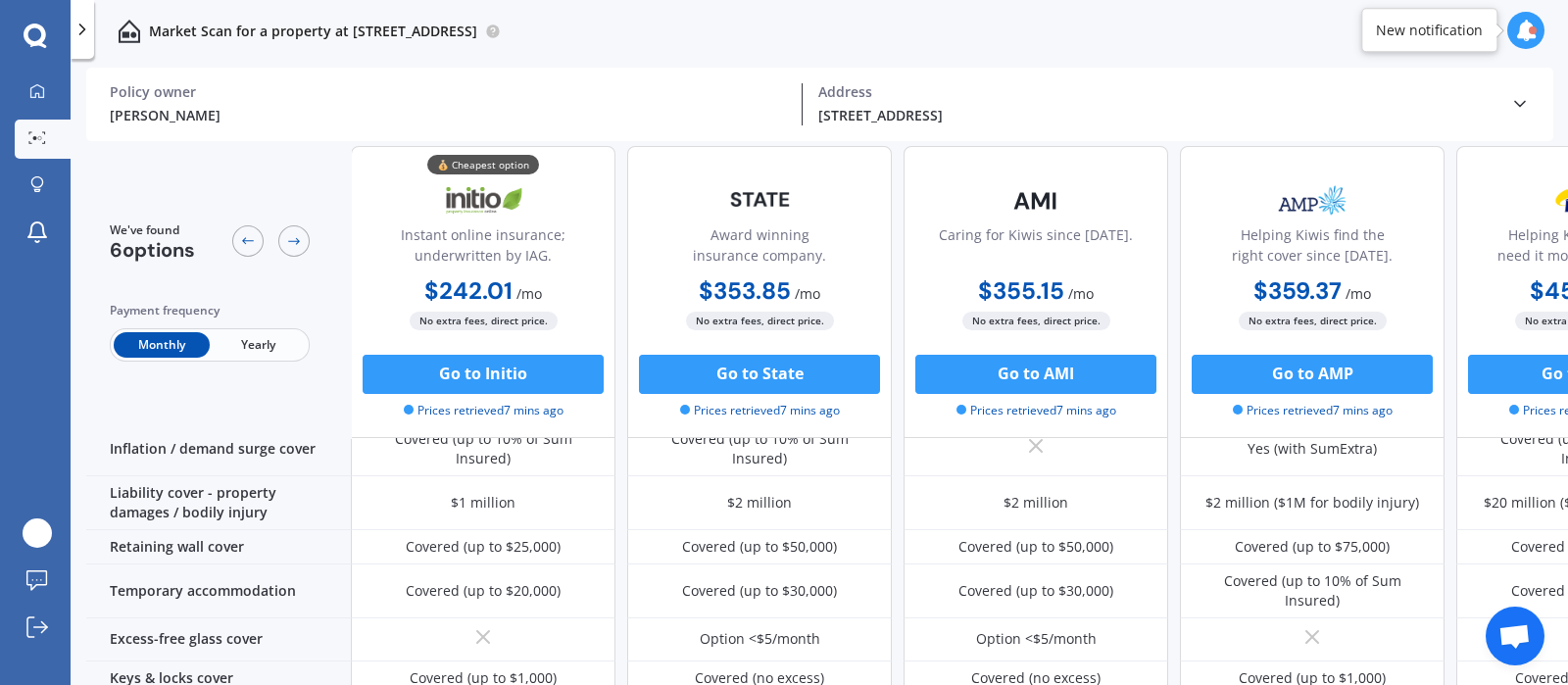 drag, startPoint x: 1075, startPoint y: 1, endPoint x: 789, endPoint y: 51, distance: 290.33773 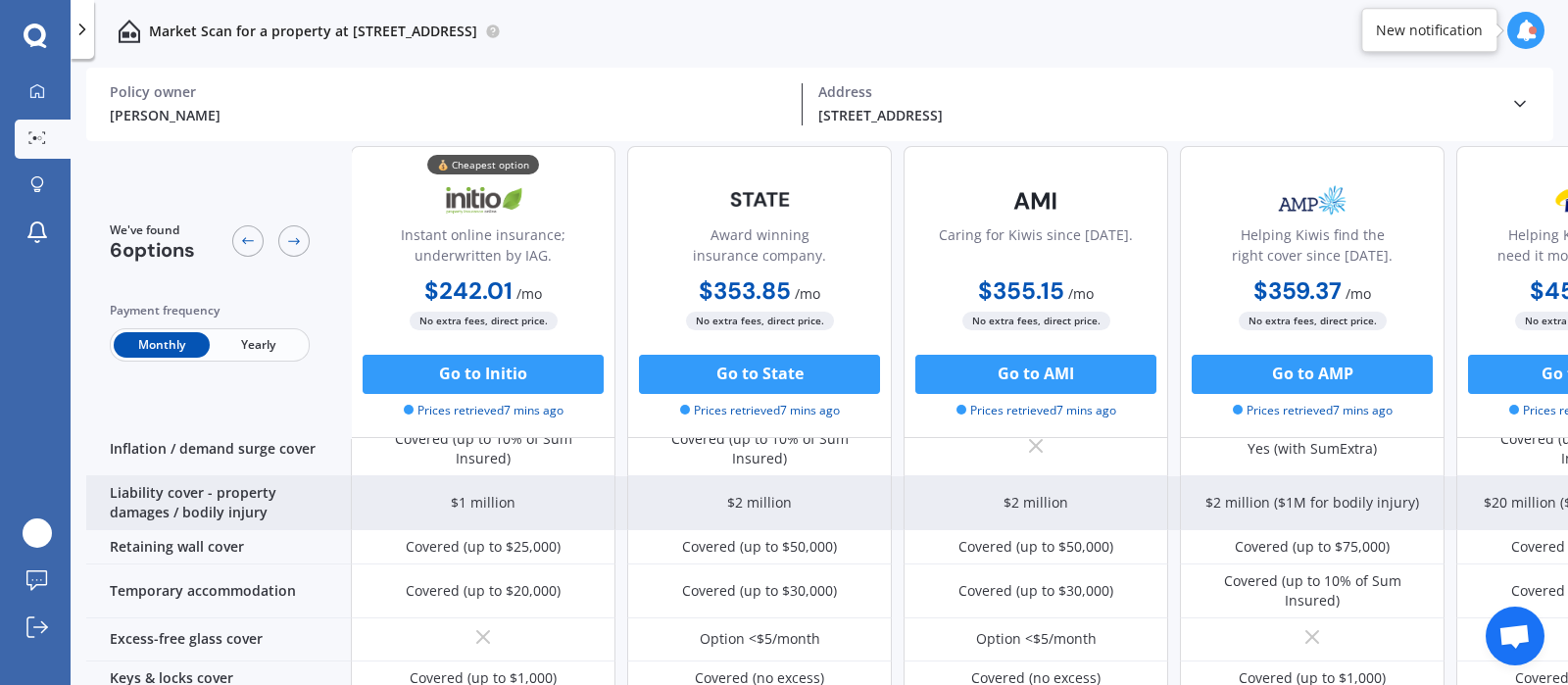 scroll, scrollTop: 0, scrollLeft: 0, axis: both 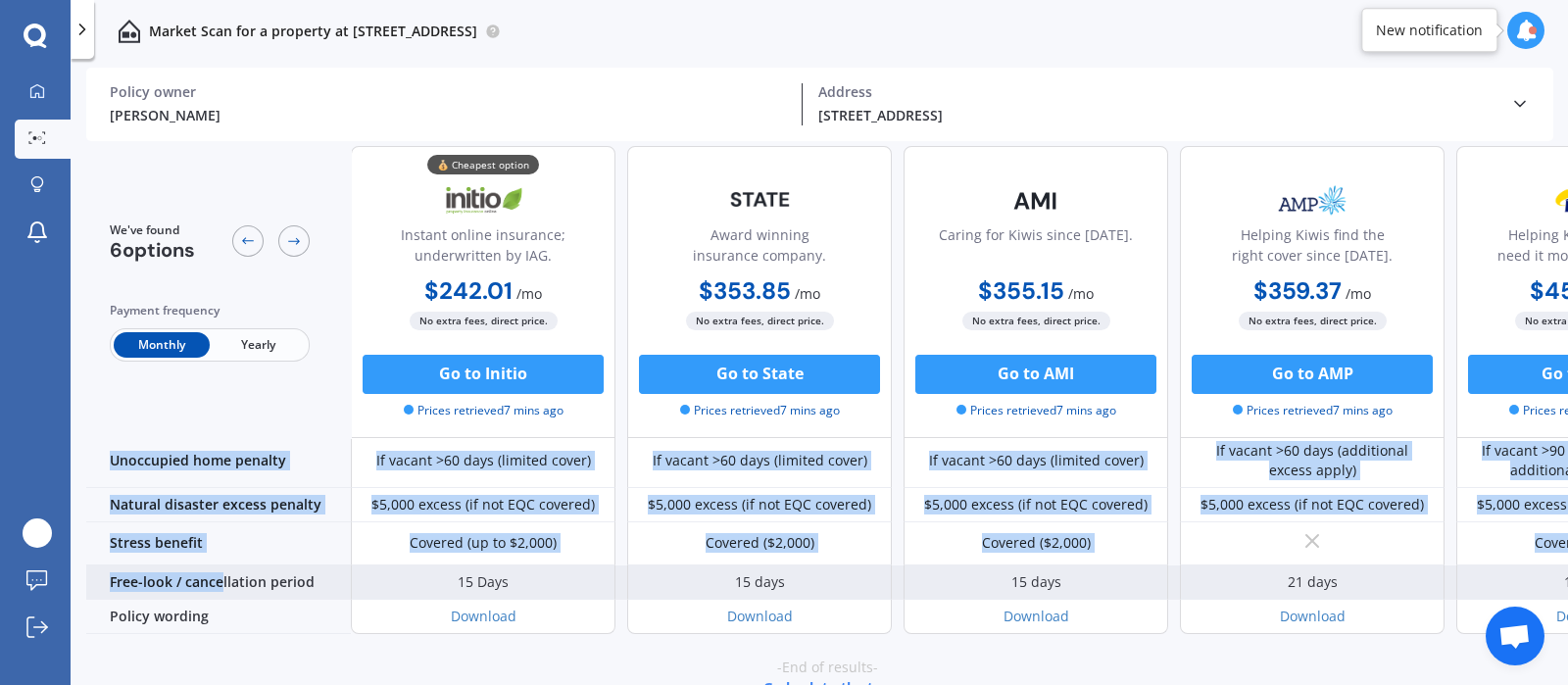 drag, startPoint x: 112, startPoint y: 590, endPoint x: 222, endPoint y: 522, distance: 129.32131 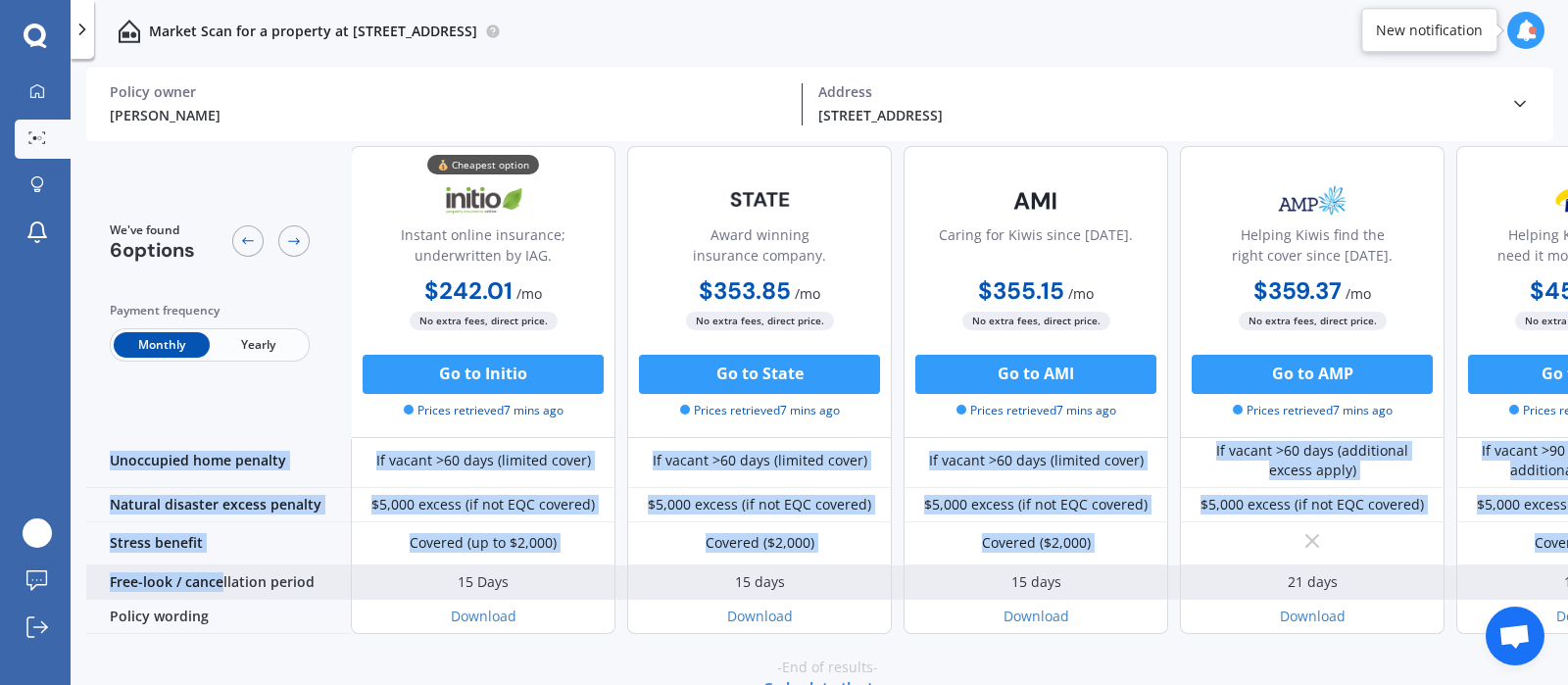 click on "Sum insured (incl. GST) $777,346 $777,346 $777,346 $1,218,000 $777,346 $777,346 Excess amount $1,150 $1,000 $1,000 $1,000 $1,000 $1,000 Benefits - House Benefits - House Benefits - Contents Replacement cover Yes (up to Sum Insured) Option (based on Sum Insured) Option (based on Sum Insured) Yes (with SumExtra) Yes (up to Sum Insured) Yes (up to Sum Insured) Inflation / demand surge cover Covered (up to 10% of Sum Insured) Covered (up to 10% of Sum Insured) Yes (with SumExtra) Covered (up to 15% of Sum Insured) Covered (up to 10% of Sum Insured) Liability cover - property damages / bodily injury $1 million $2 million $2 million $2 million ($1M for bodily injury) $20 million ($100K bodily injury) $20 million ($100K bodily injury) Retaining wall cover Covered (up to $25,000) Covered (up to $50,000) Covered (up to $50,000) Covered (up to $75,000) Covered (up to $50,000) Covered (up to $25,000) Temporary accommodation Covered (up to $20,000) Covered (up to $30,000) Covered (up to $30,000) Covered (up to $30,000)" at bounding box center (1042, 75) 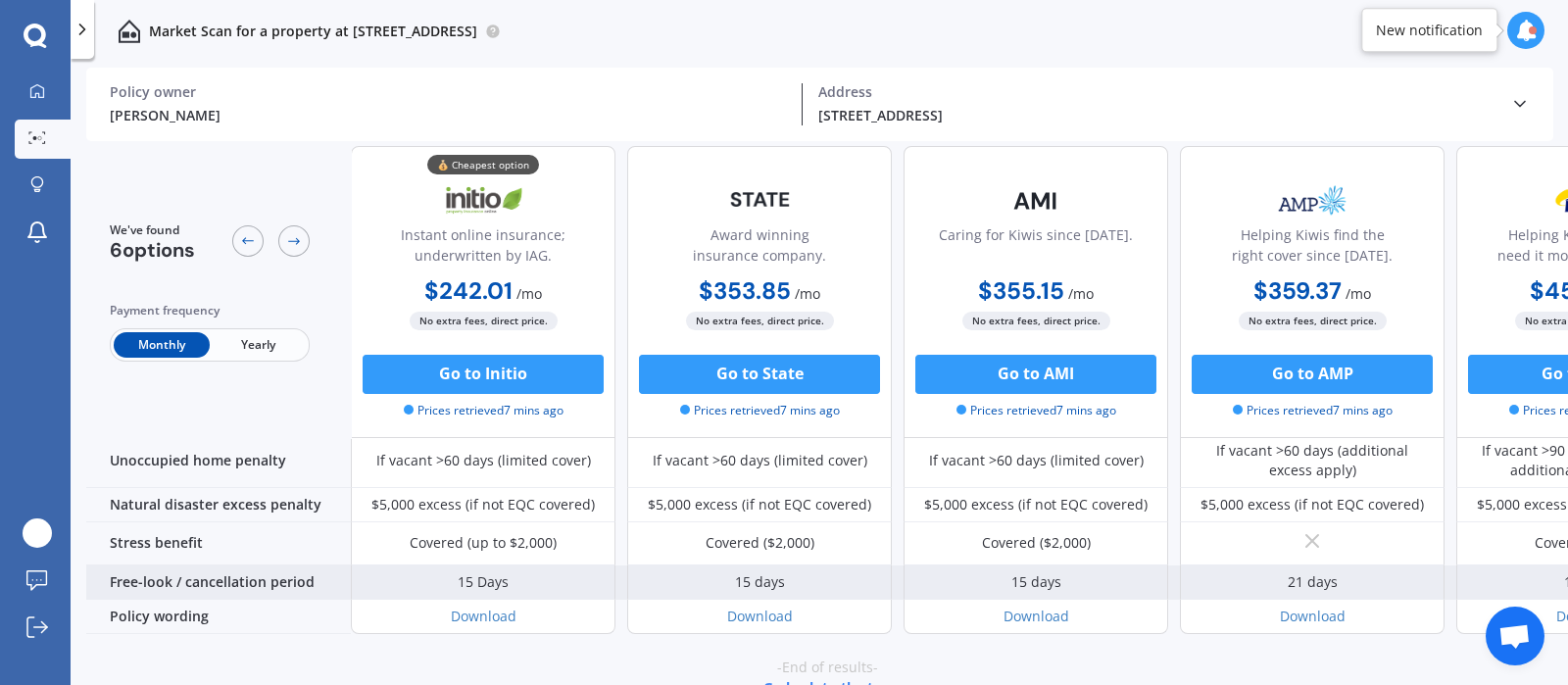 click on "15 Days" at bounding box center [483, 582] 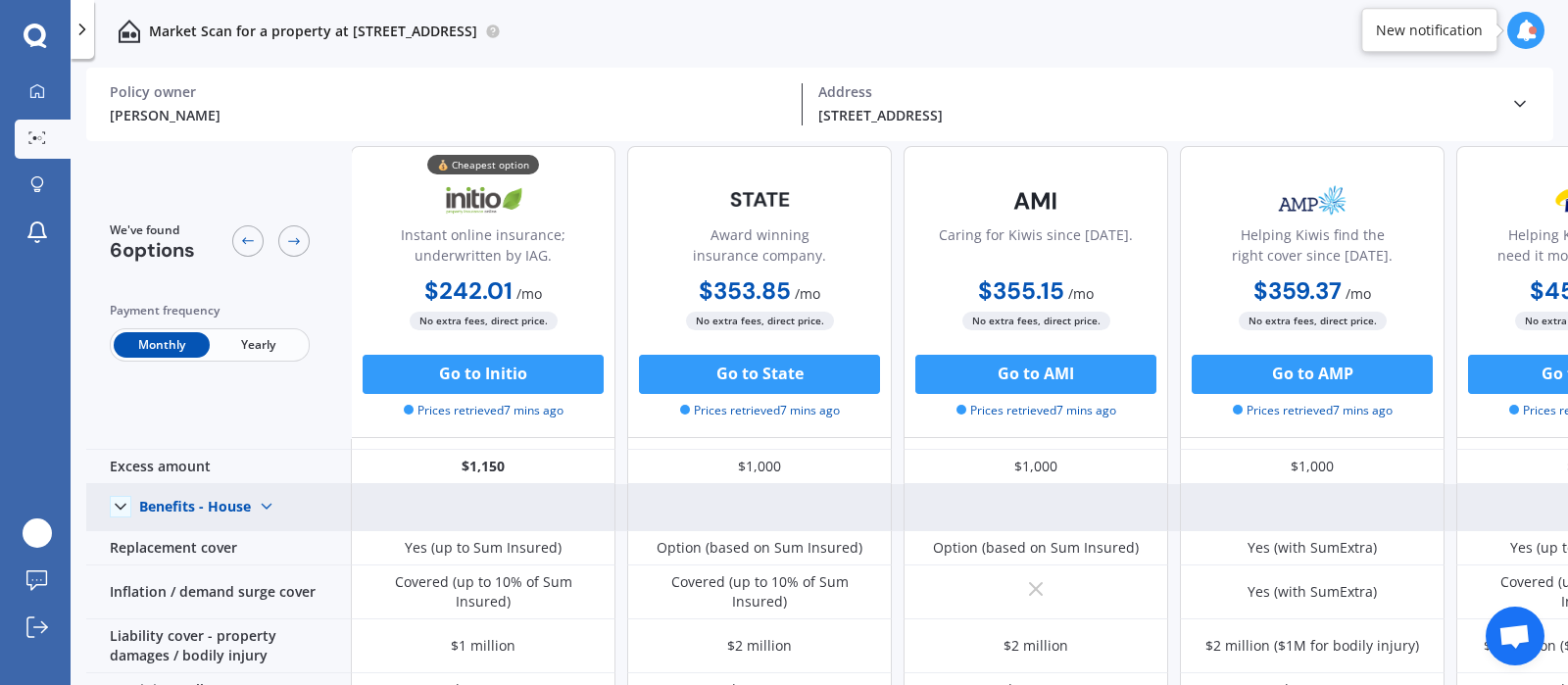 scroll, scrollTop: 0, scrollLeft: 0, axis: both 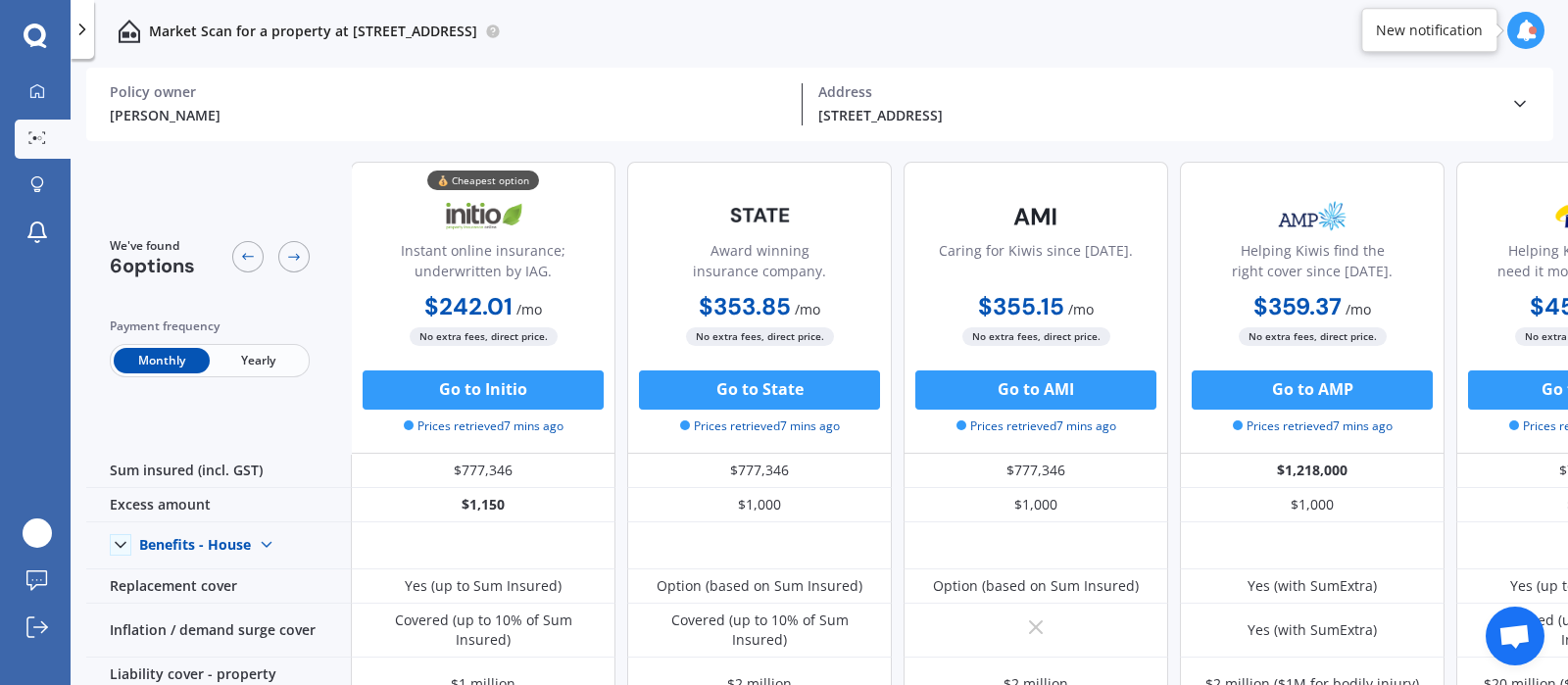 click on "Market Scan for a property at [STREET_ADDRESS]" at bounding box center [819, 31] 